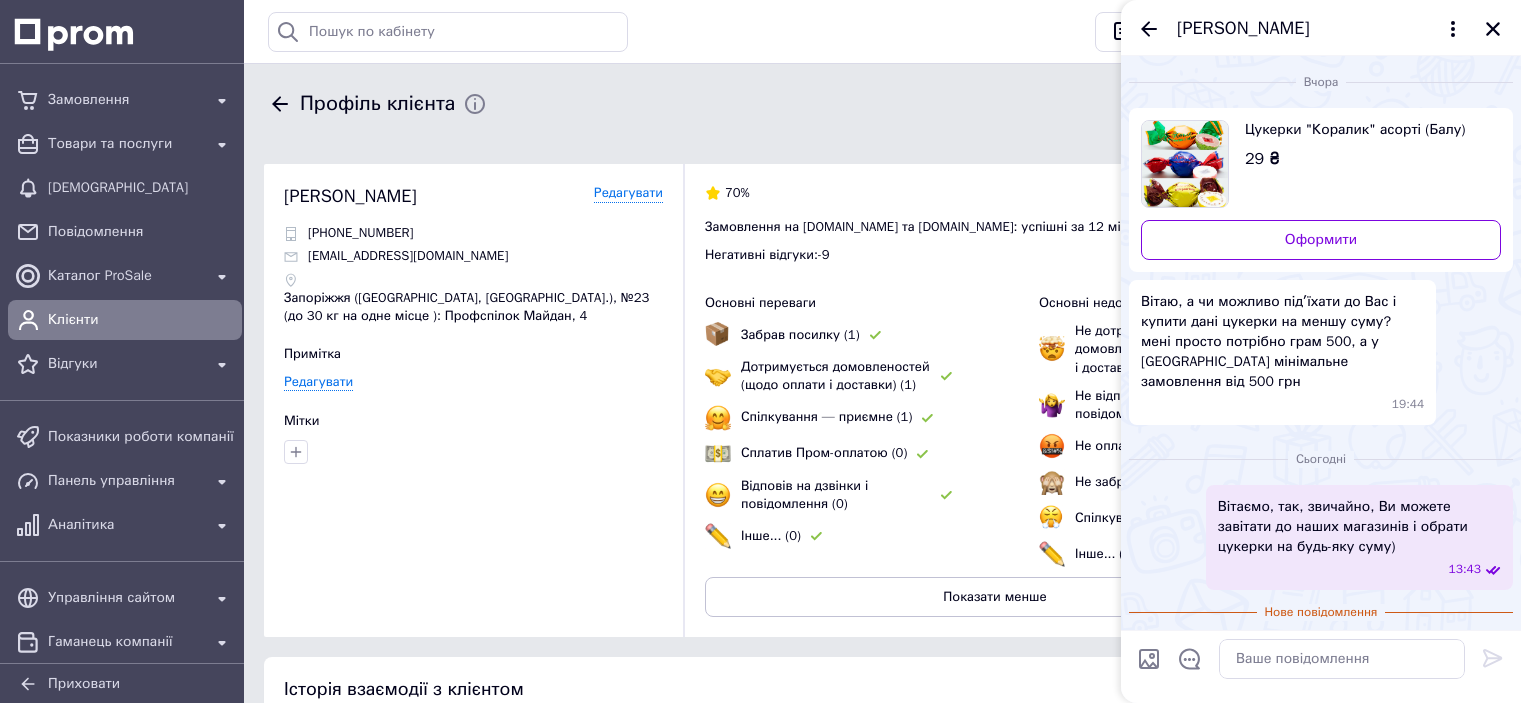 scroll, scrollTop: 0, scrollLeft: 0, axis: both 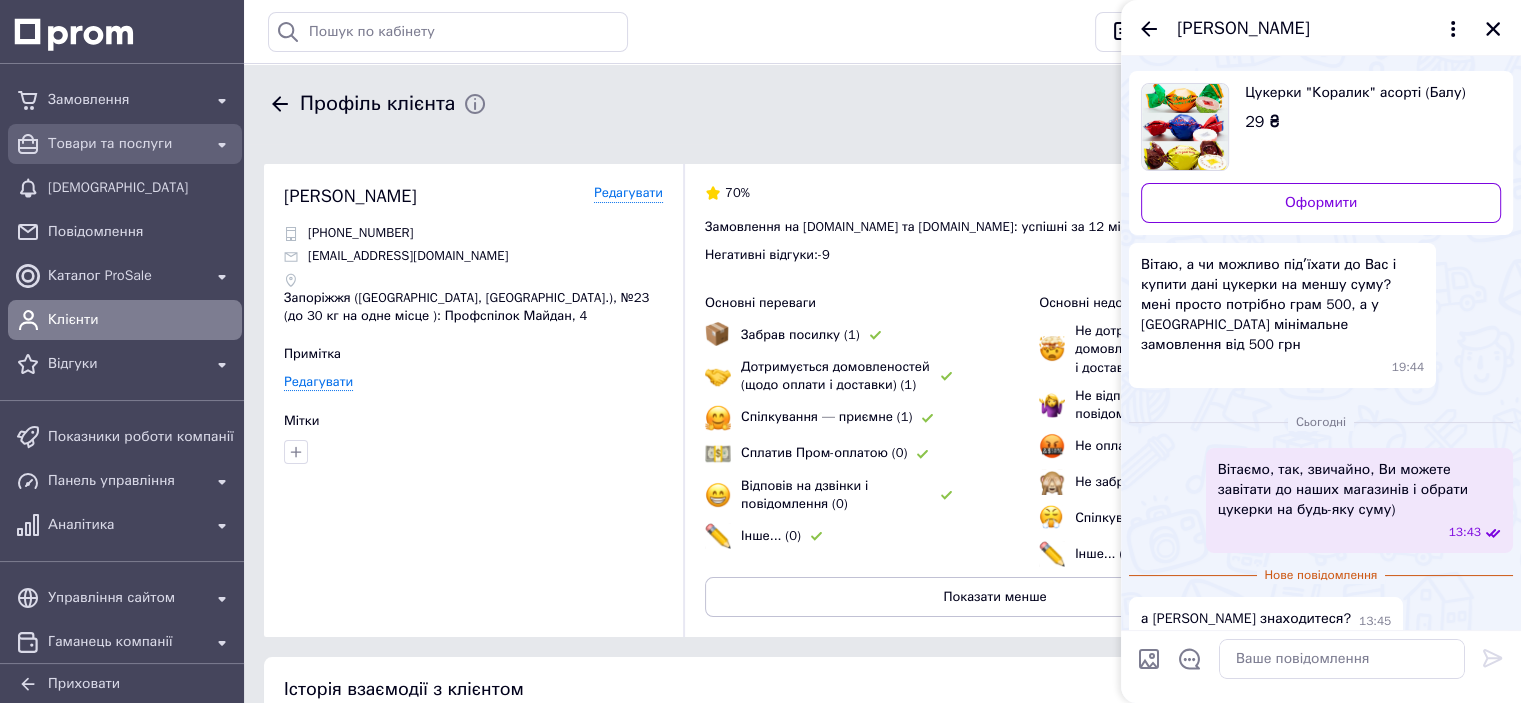 click on "Товари та послуги" at bounding box center [125, 144] 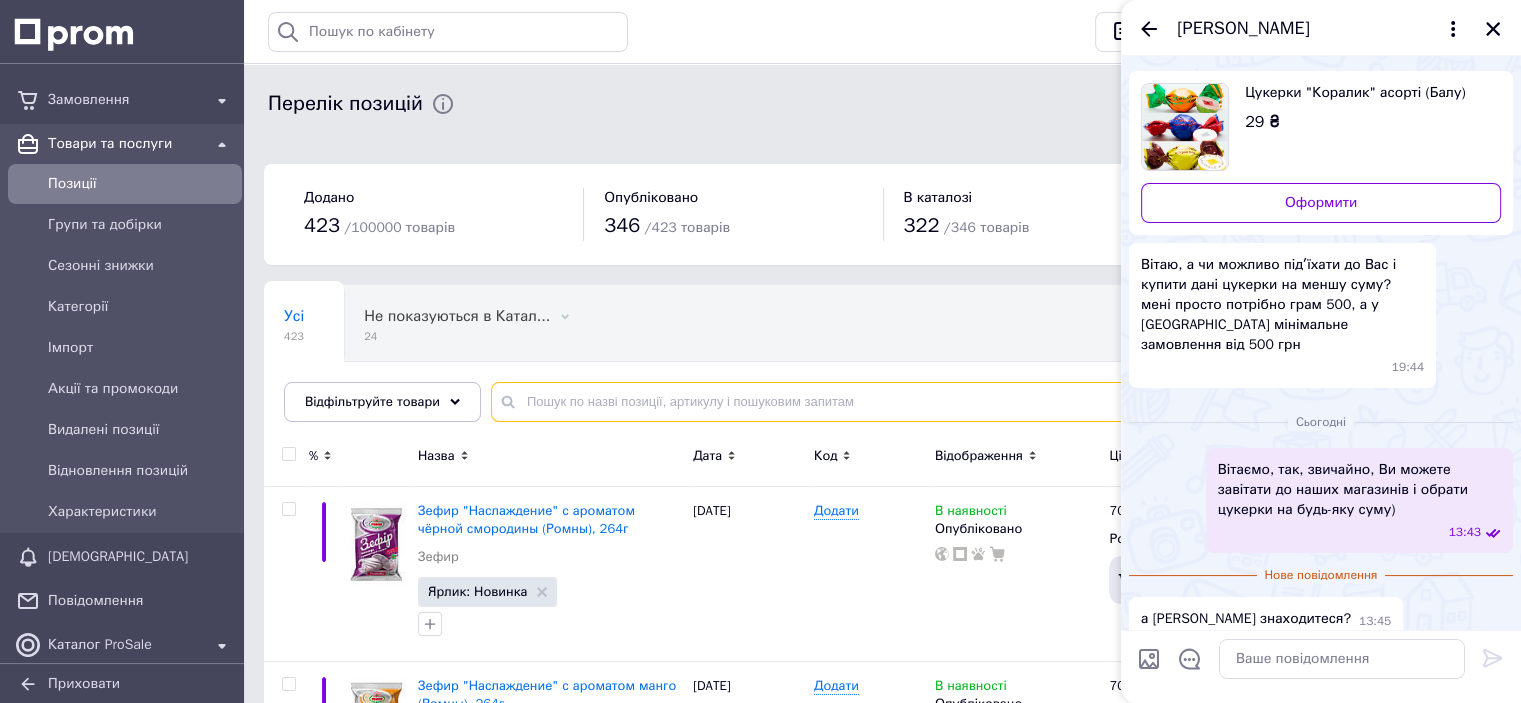 click at bounding box center (986, 402) 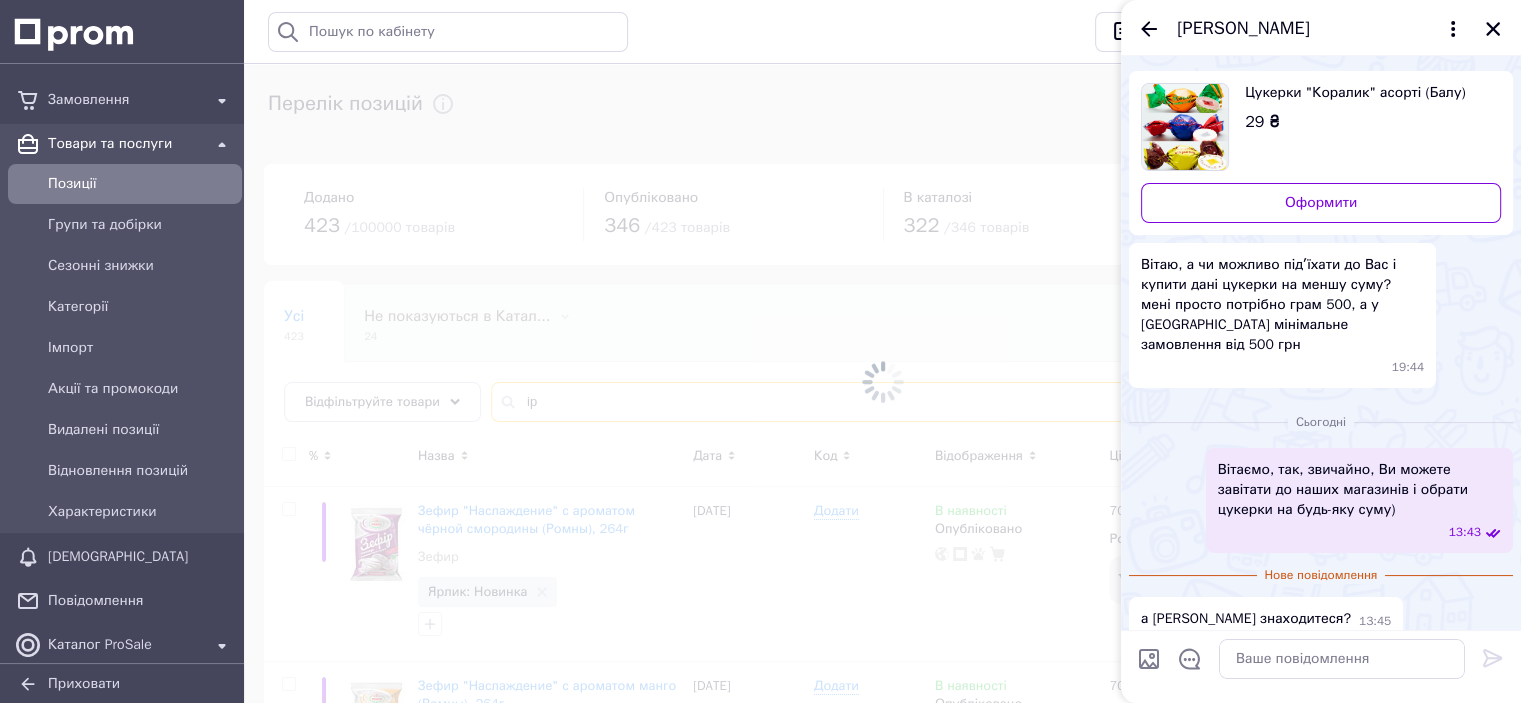 type on "і" 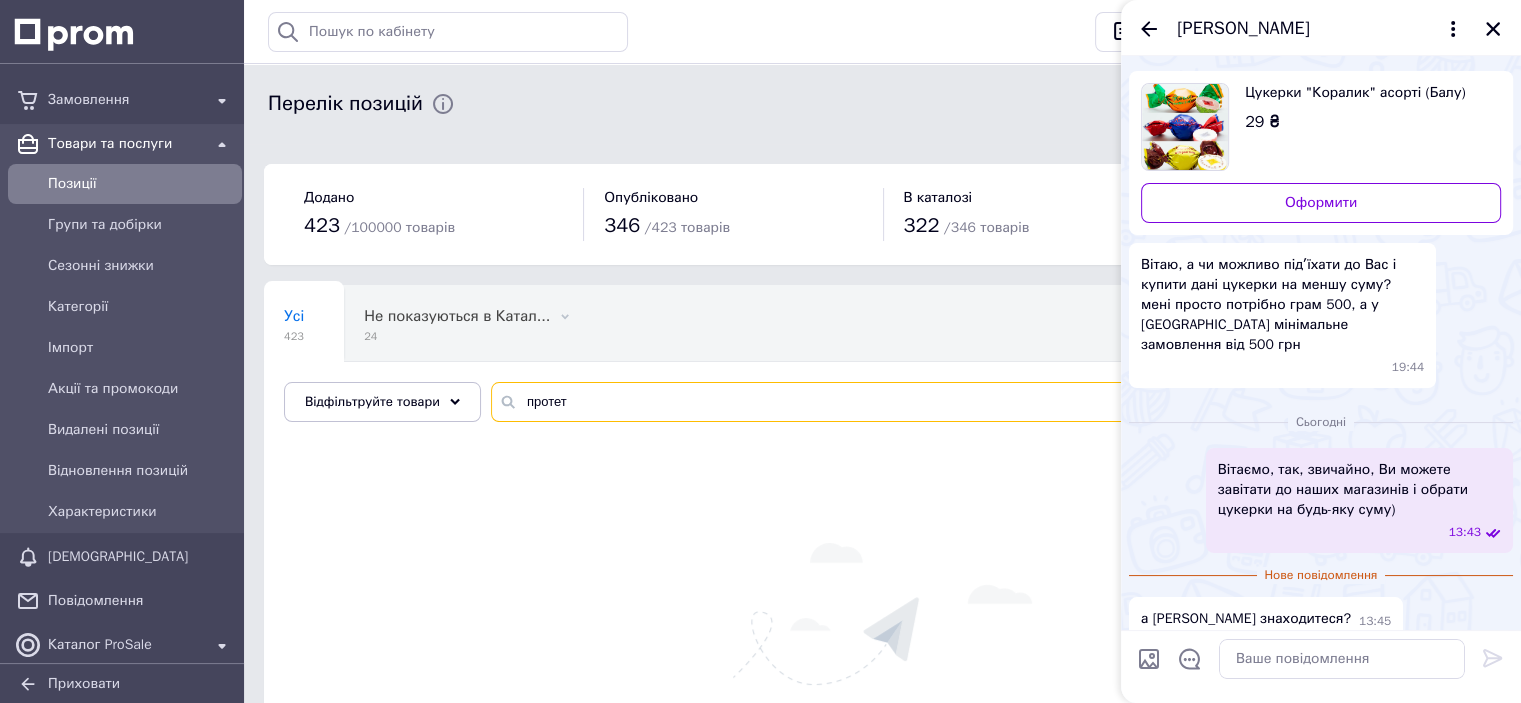 drag, startPoint x: 559, startPoint y: 397, endPoint x: 541, endPoint y: 407, distance: 20.59126 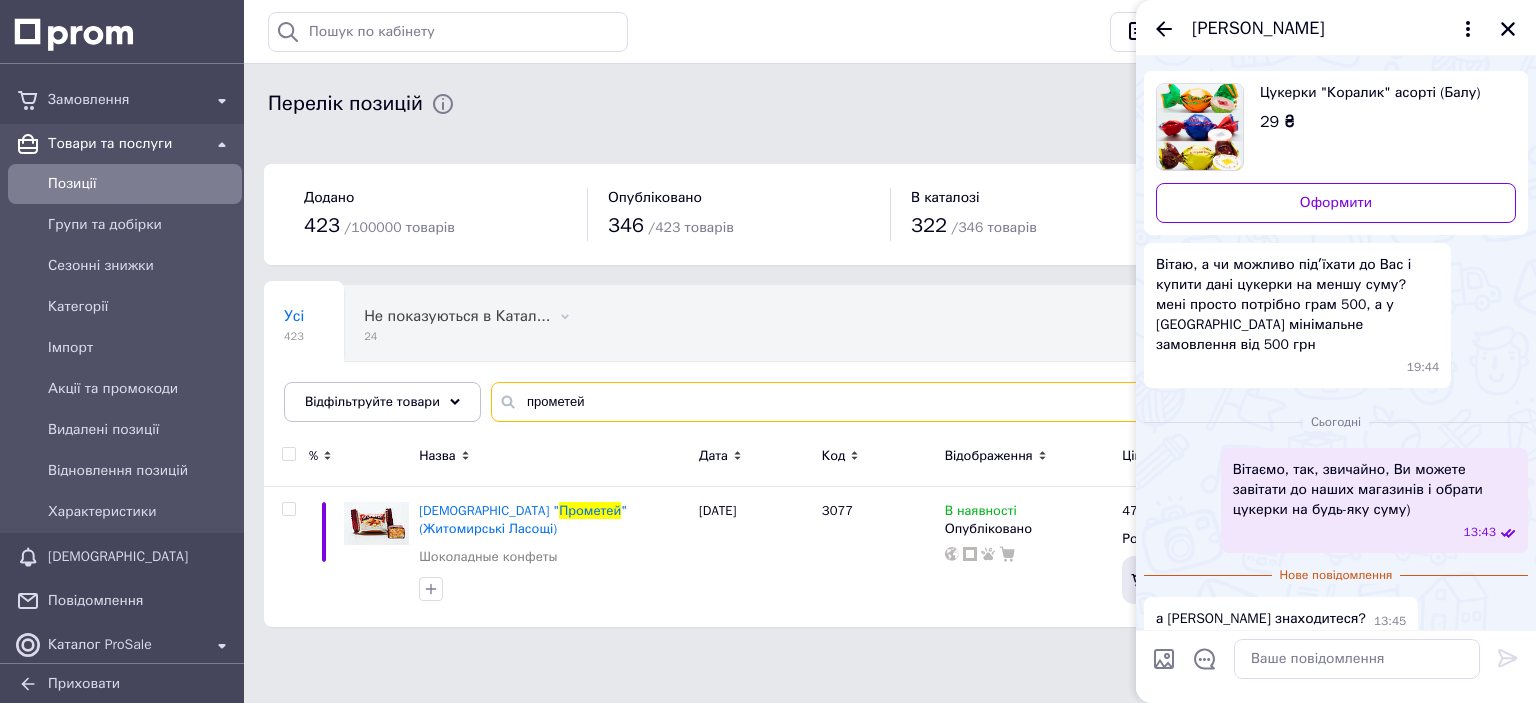 type on "прометей" 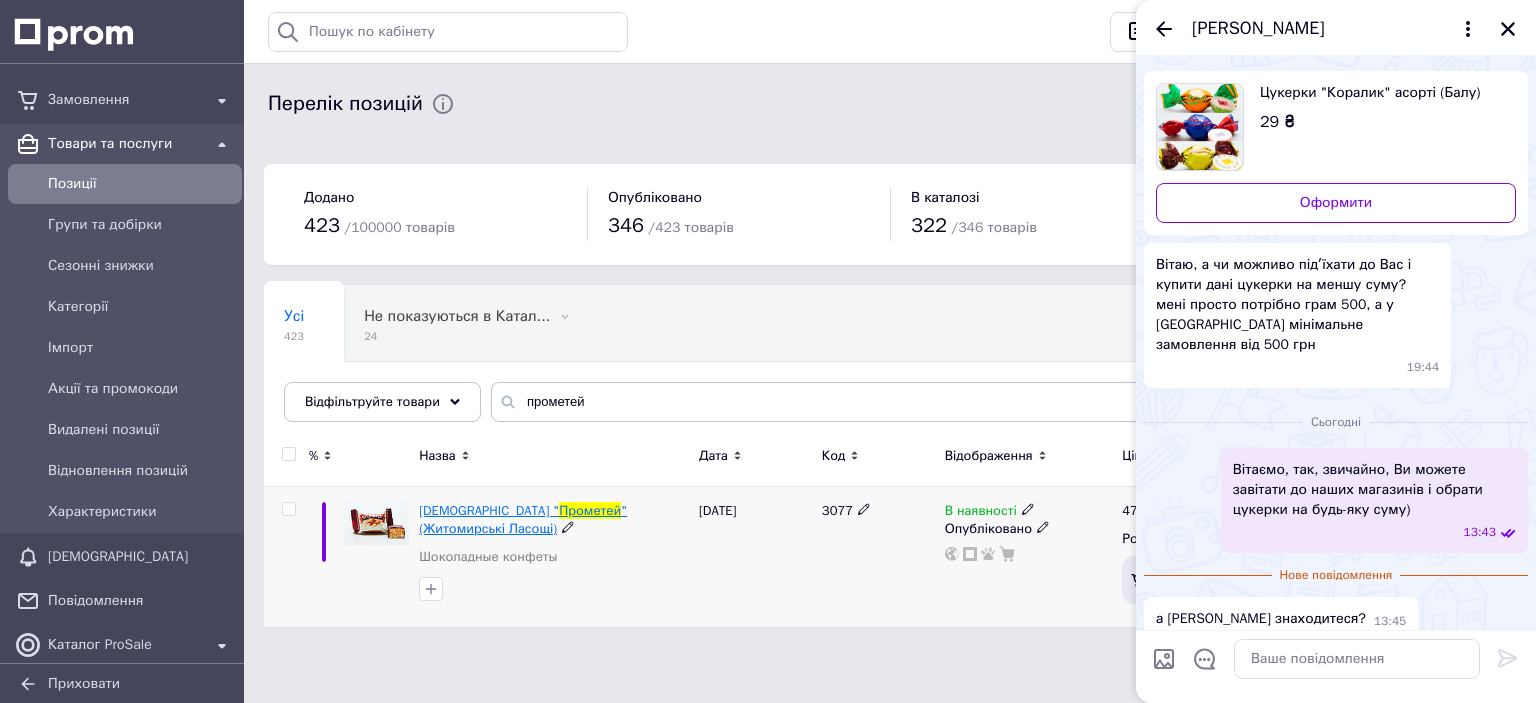 click on "" (Житомирські Ласощі)" at bounding box center (523, 519) 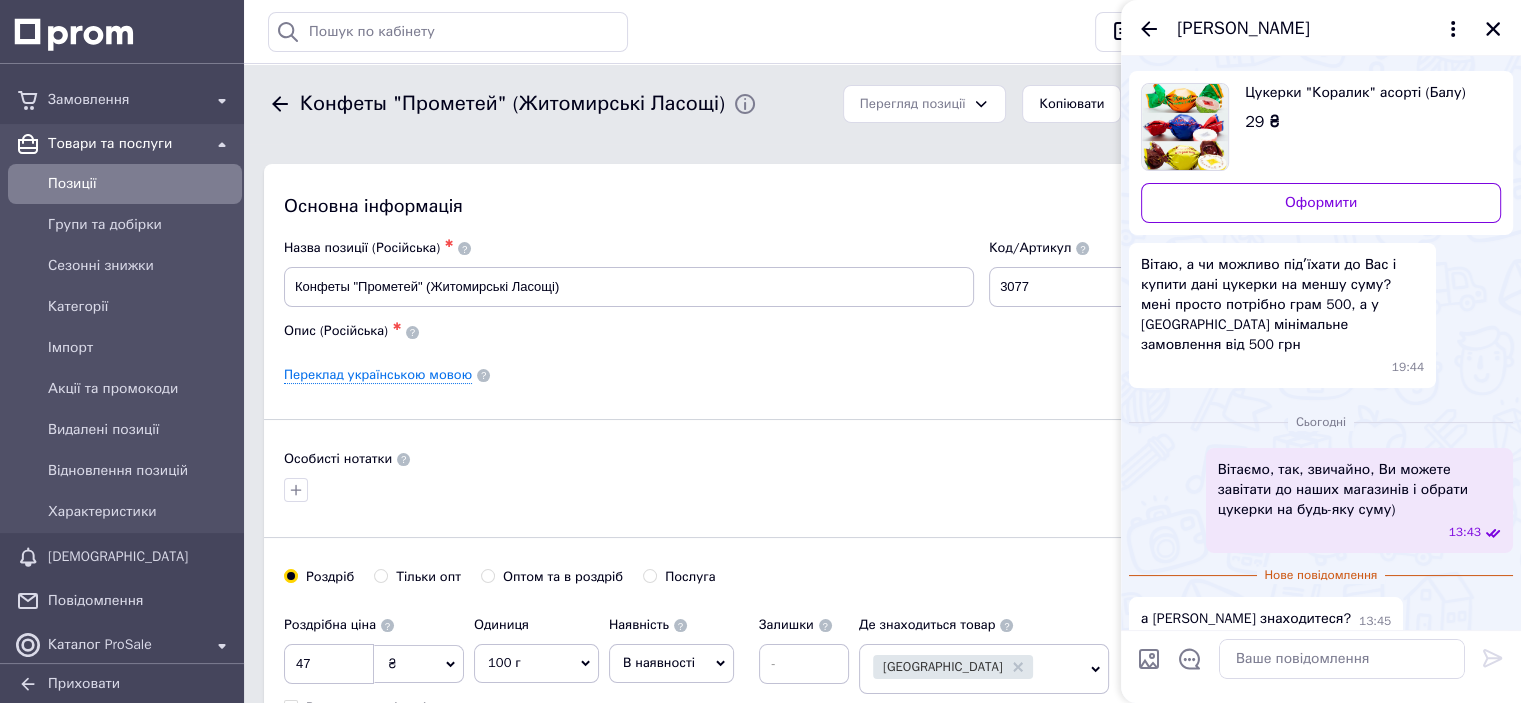 click on "[PERSON_NAME]" at bounding box center (1321, 28) 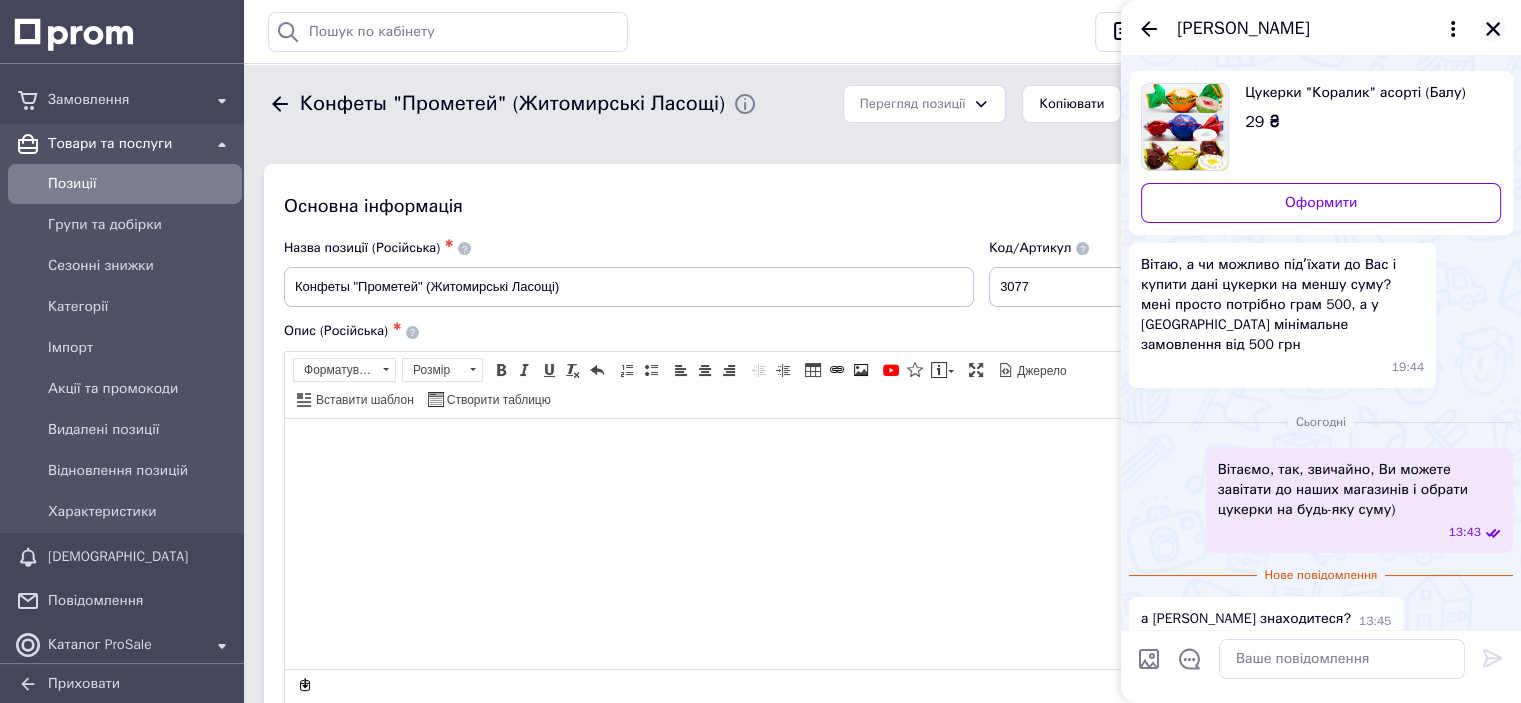 click 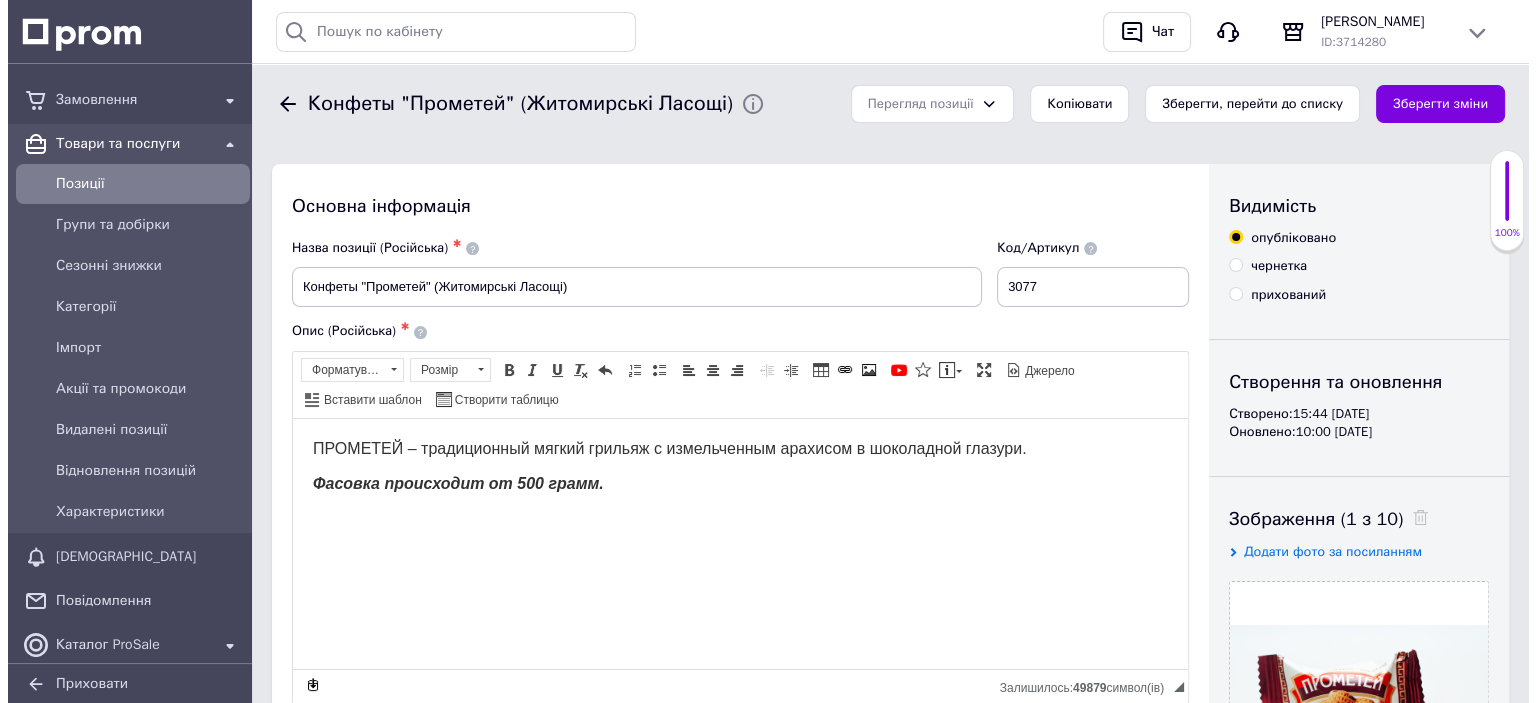 scroll, scrollTop: 200, scrollLeft: 0, axis: vertical 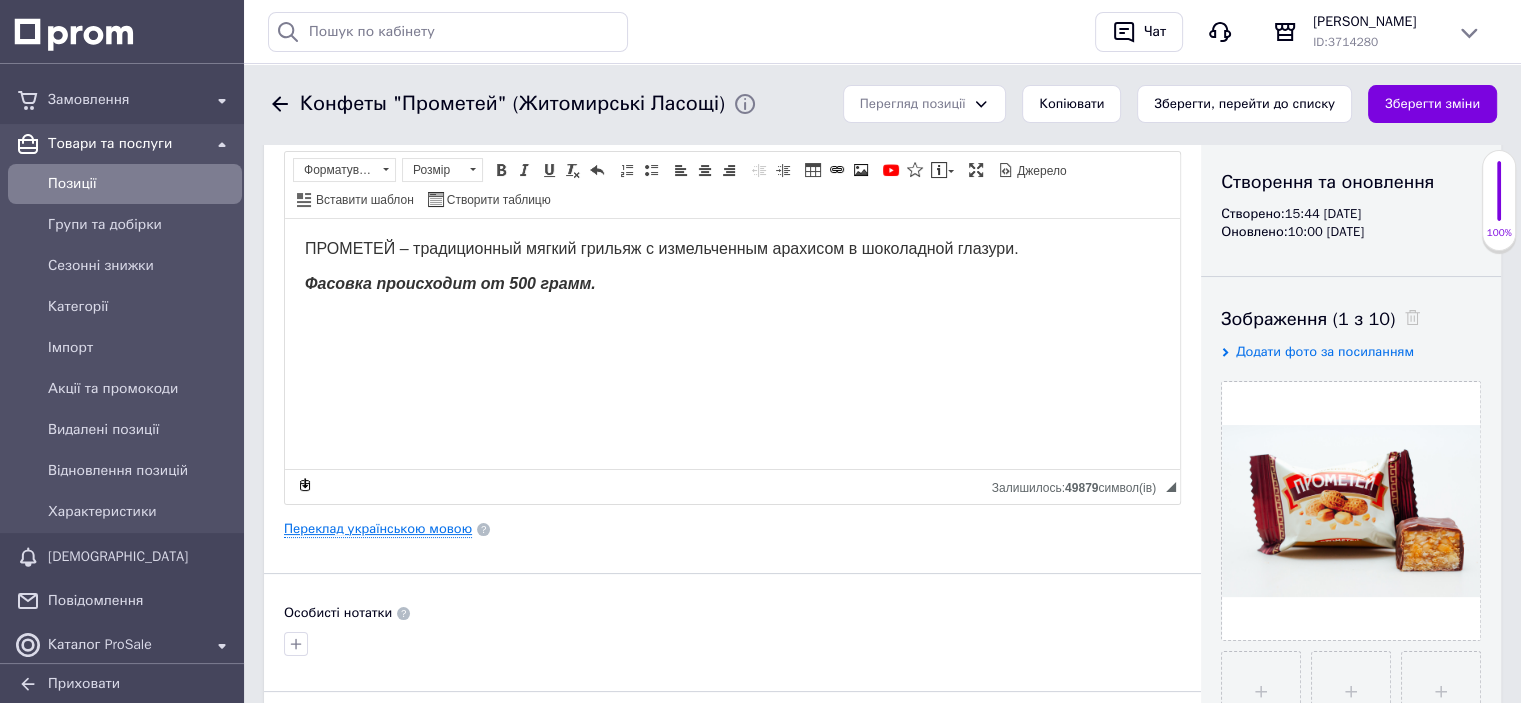 click on "Переклад українською мовою" at bounding box center (378, 529) 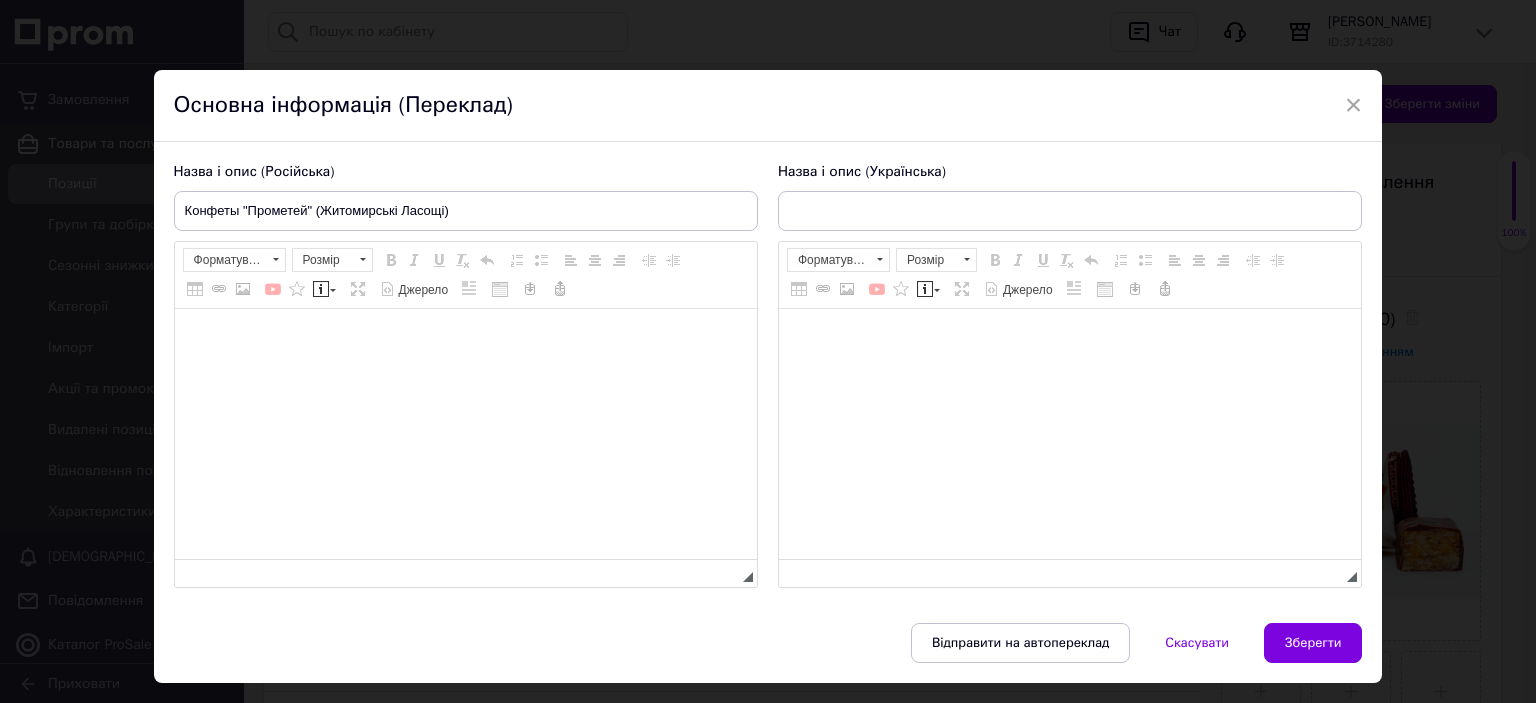 type on "Цукерки "Прометей" (Житомирські ласощі)" 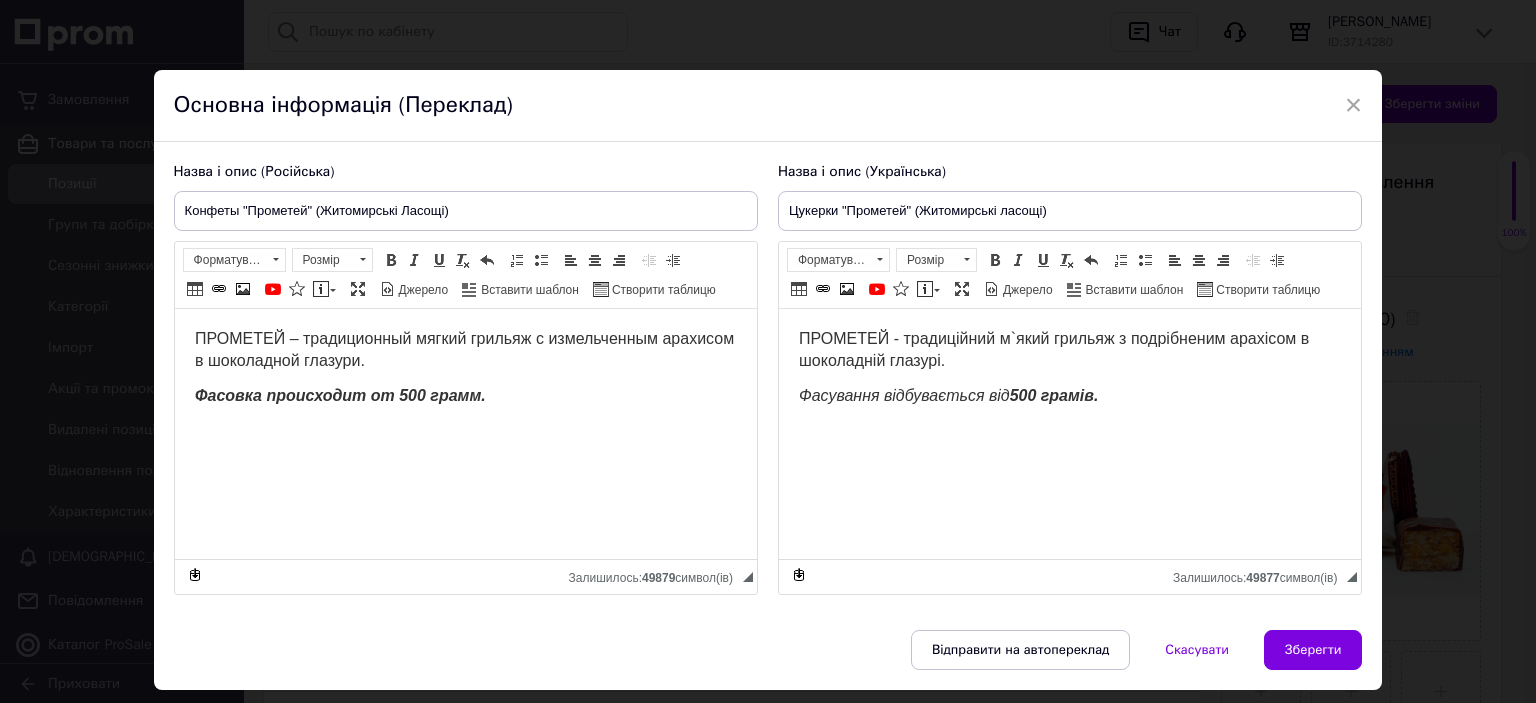scroll, scrollTop: 0, scrollLeft: 0, axis: both 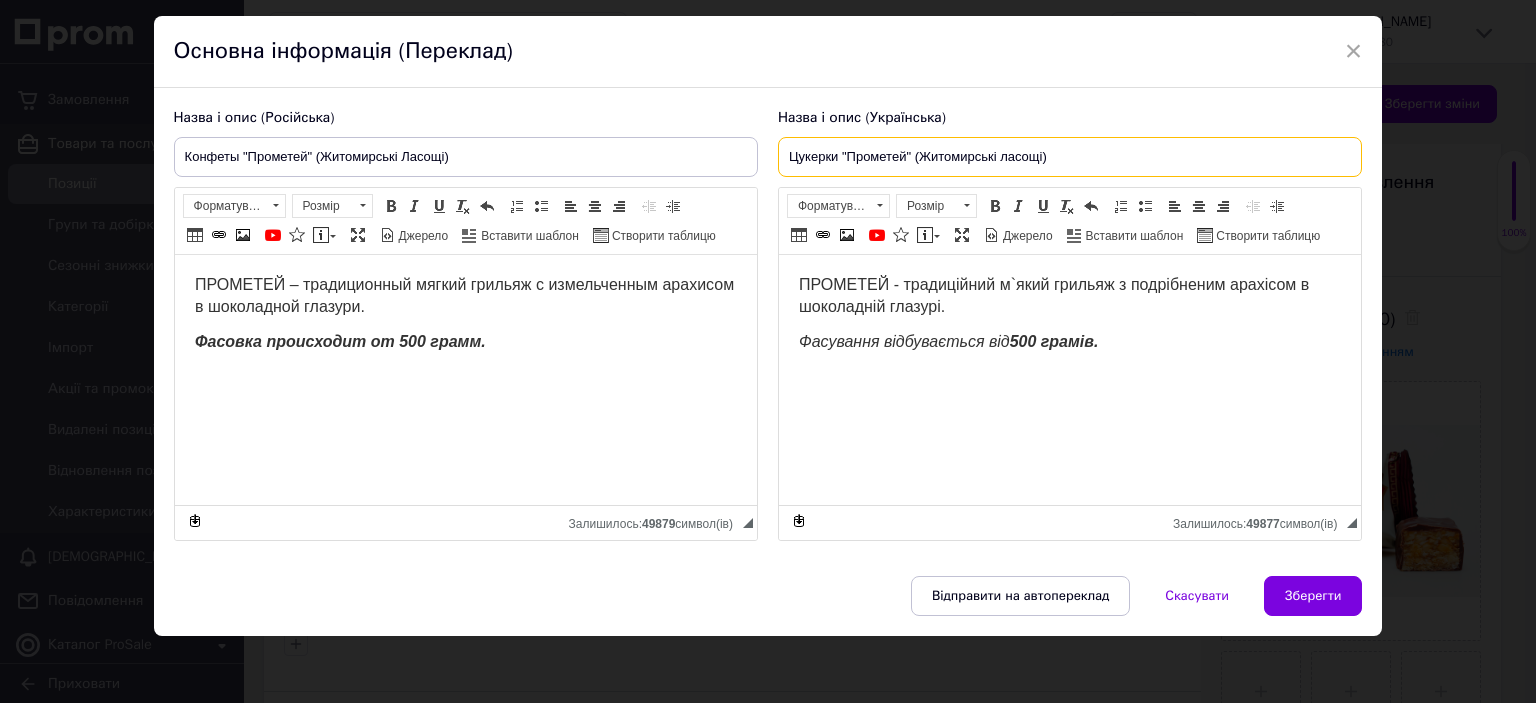 drag, startPoint x: 1091, startPoint y: 147, endPoint x: 670, endPoint y: 151, distance: 421.019 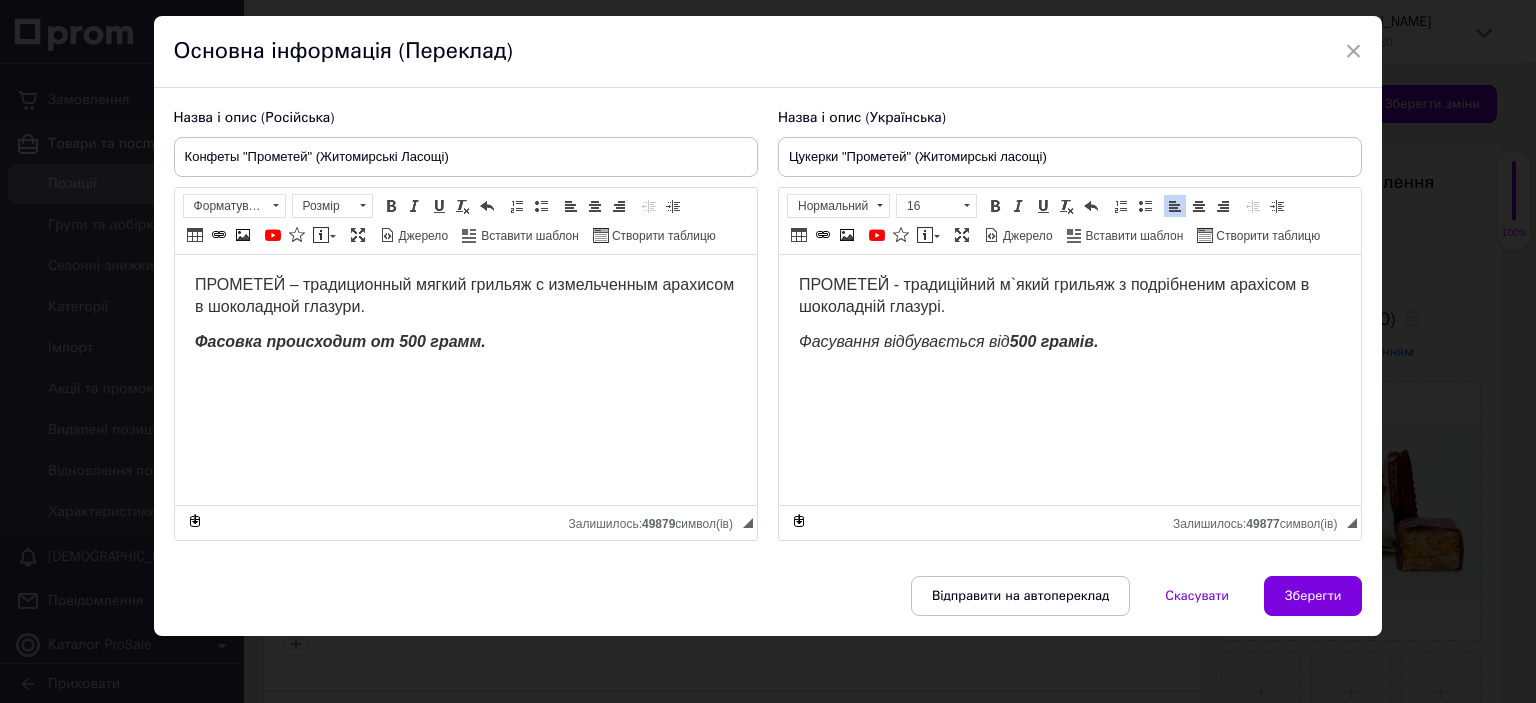 drag, startPoint x: 958, startPoint y: 309, endPoint x: 796, endPoint y: 286, distance: 163.62457 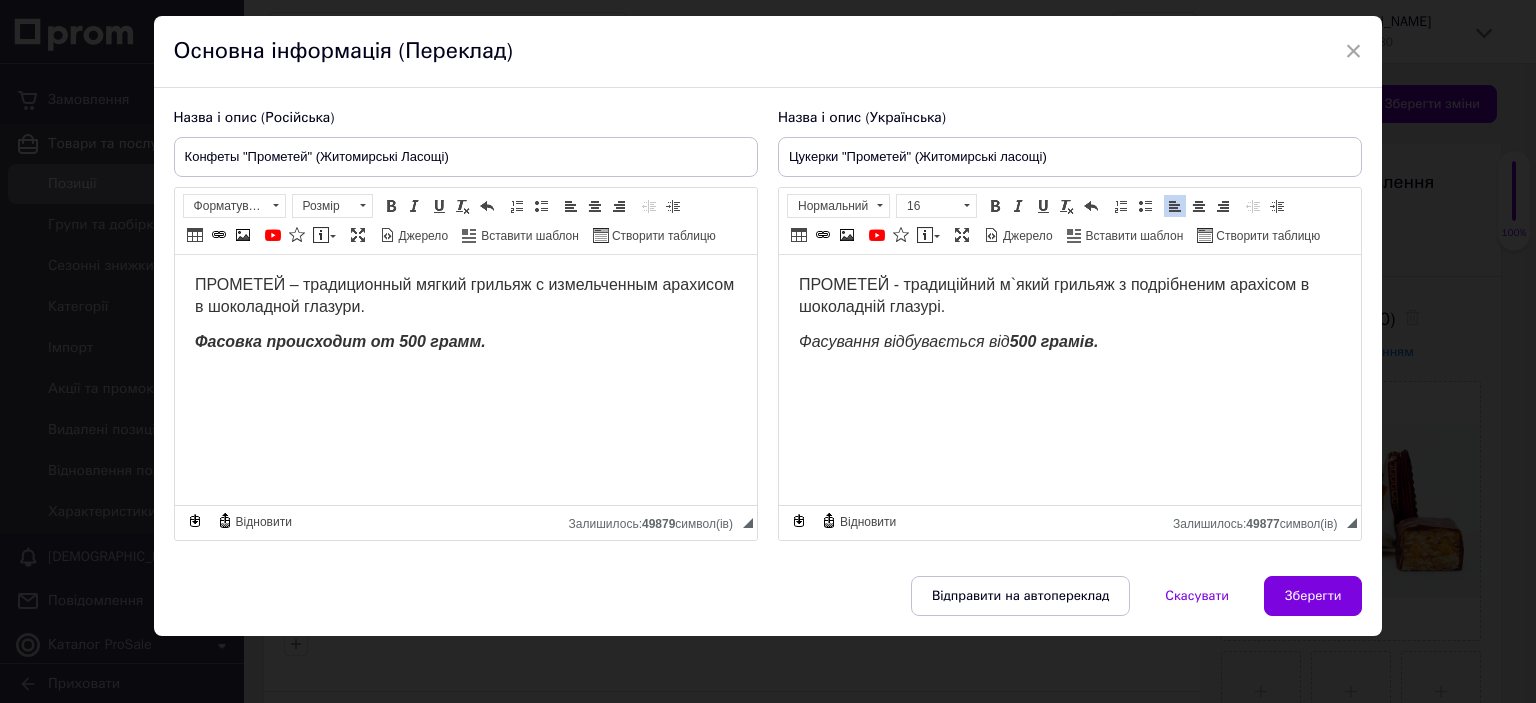 click on "Основна інформація (Переклад)" at bounding box center (768, 52) 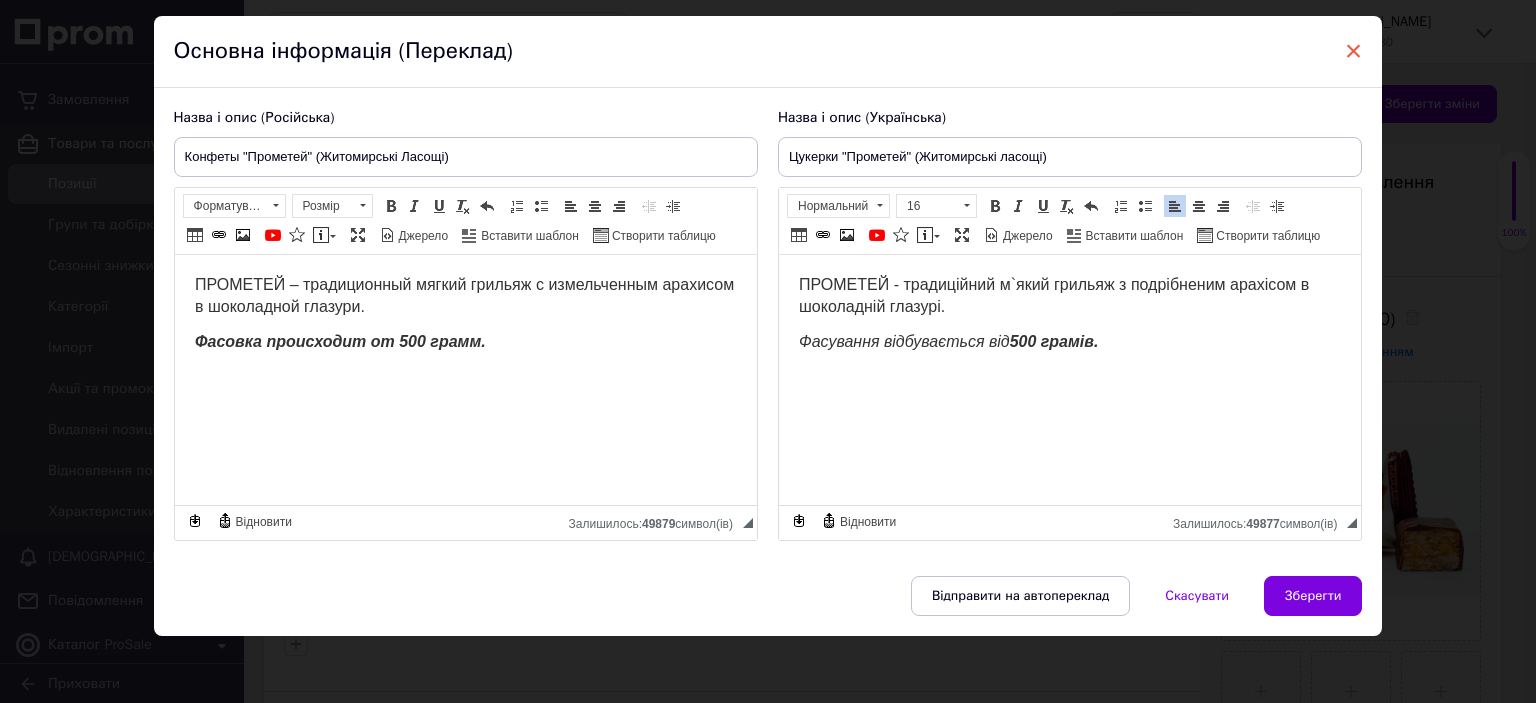 click on "×" at bounding box center (1354, 51) 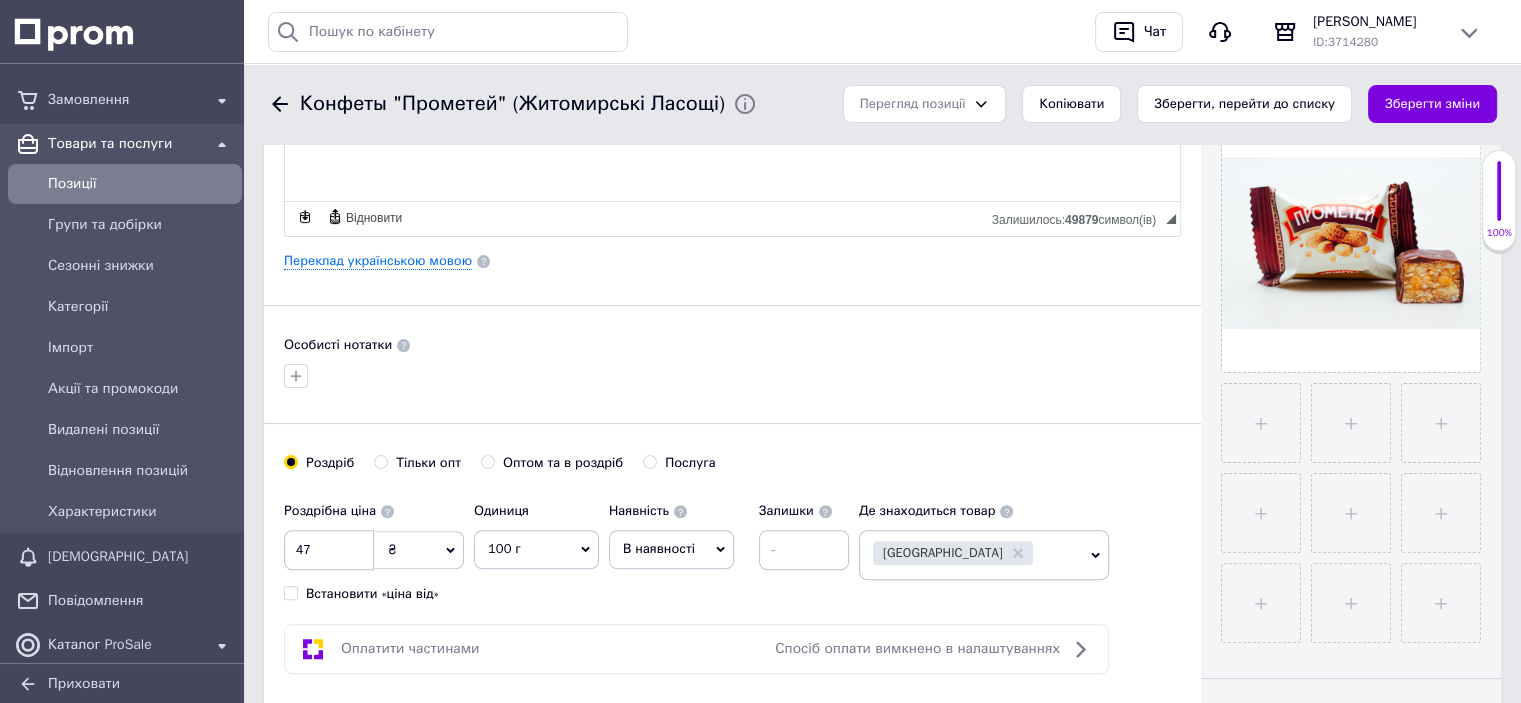 scroll, scrollTop: 500, scrollLeft: 0, axis: vertical 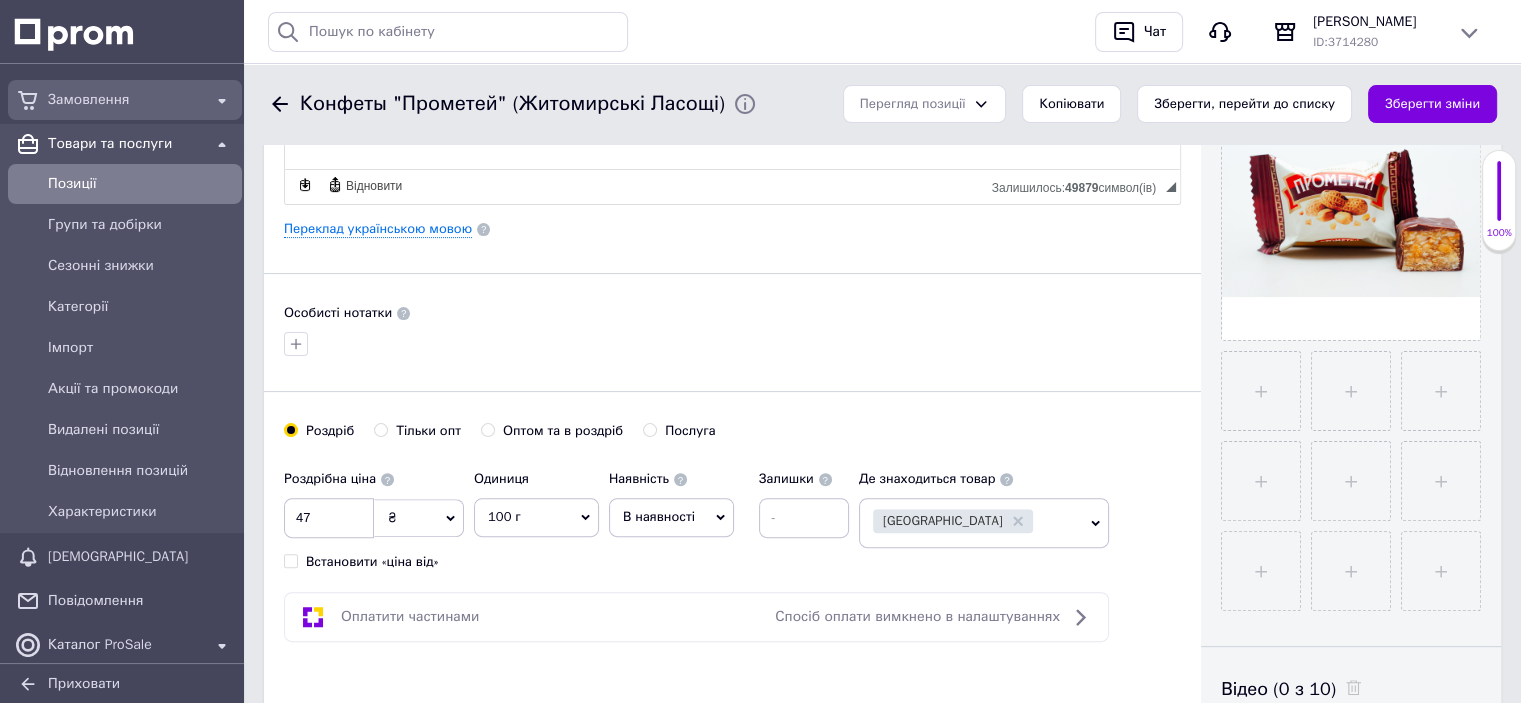 click on "Замовлення" at bounding box center [125, 100] 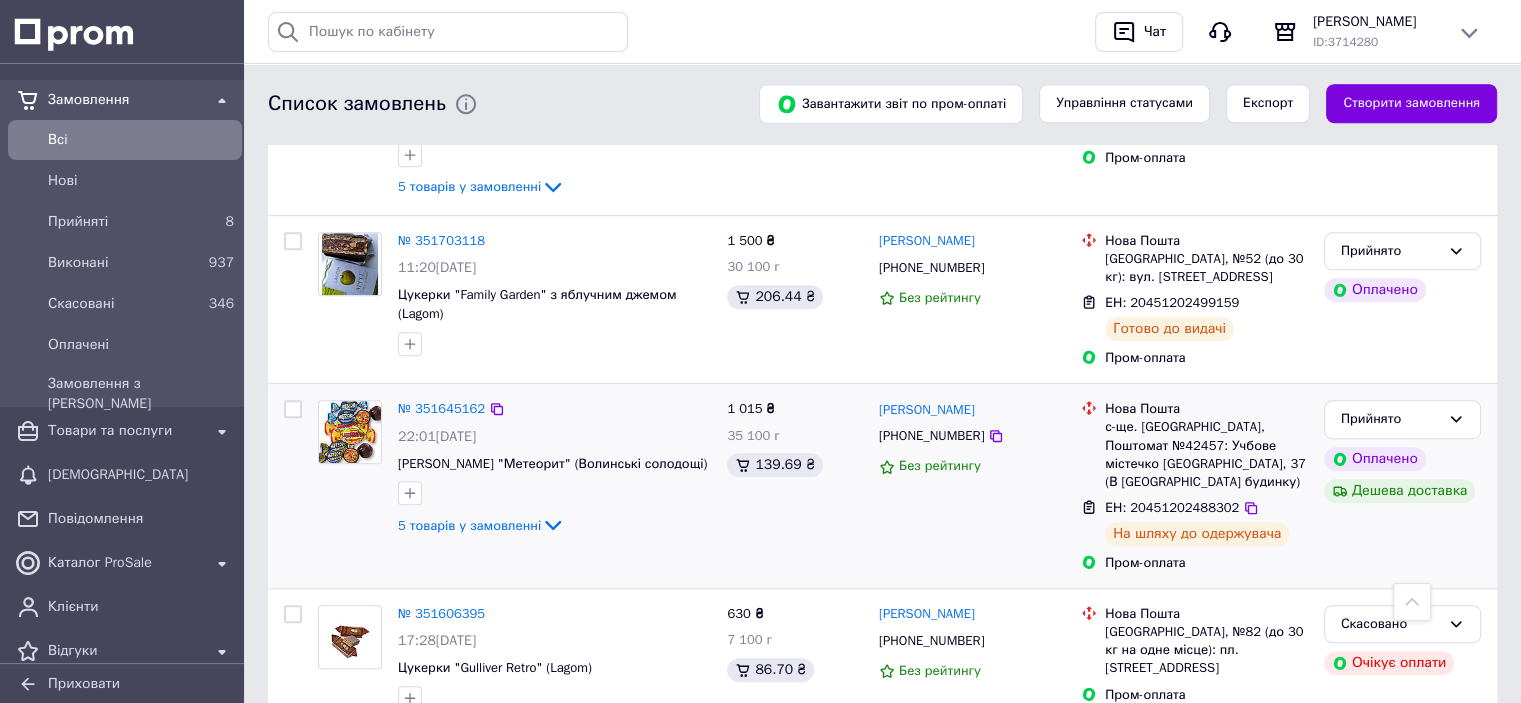 scroll, scrollTop: 1100, scrollLeft: 0, axis: vertical 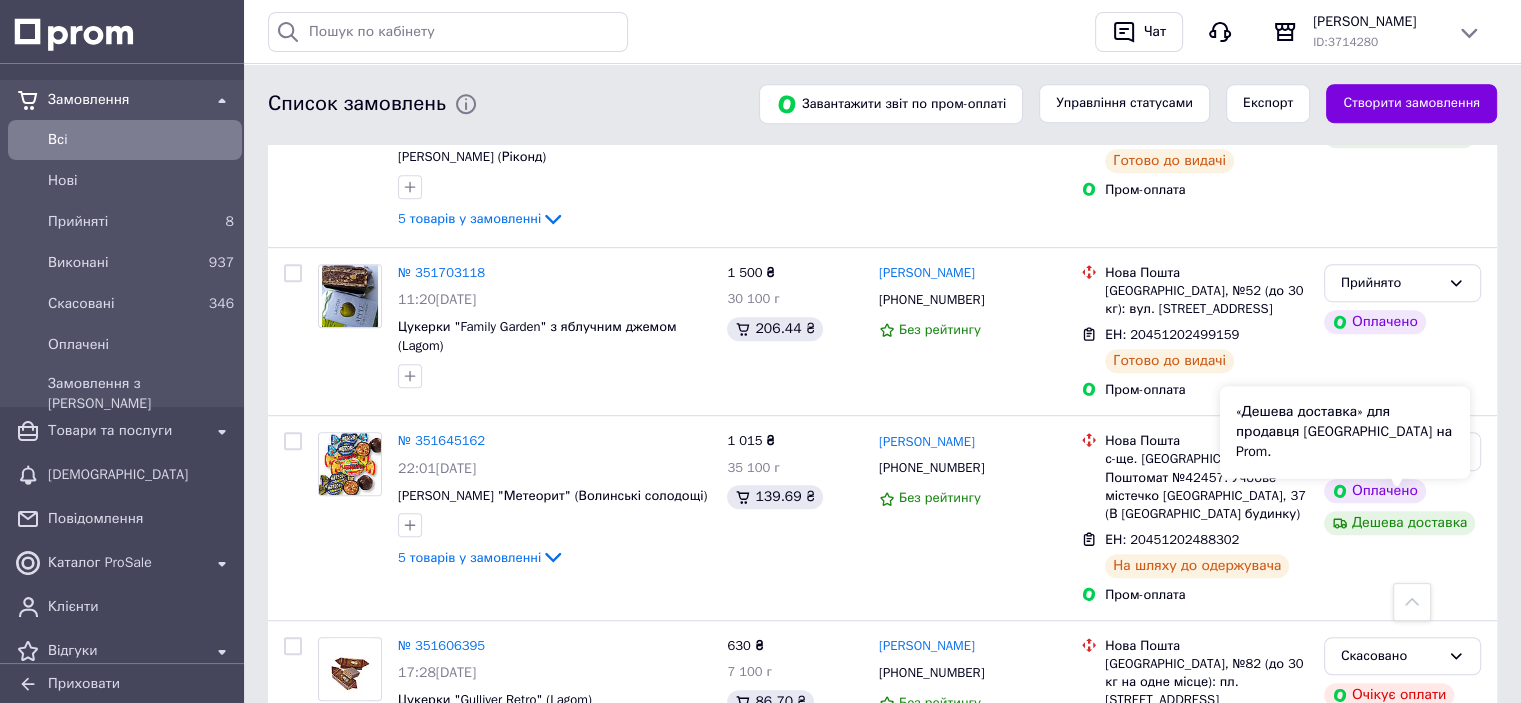 click on "«Дешева доставка» для продавця [GEOGRAPHIC_DATA] на Prom." at bounding box center (1345, 432) 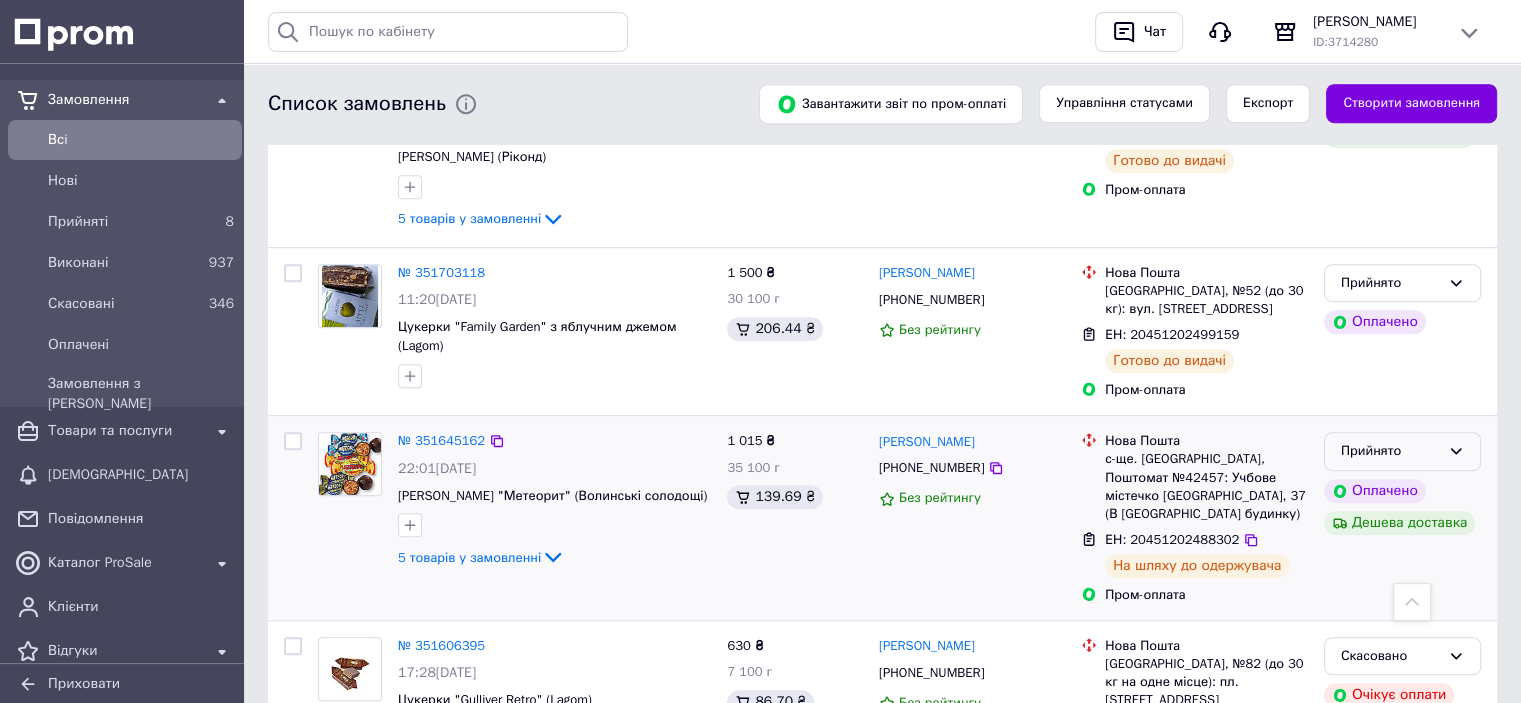 click 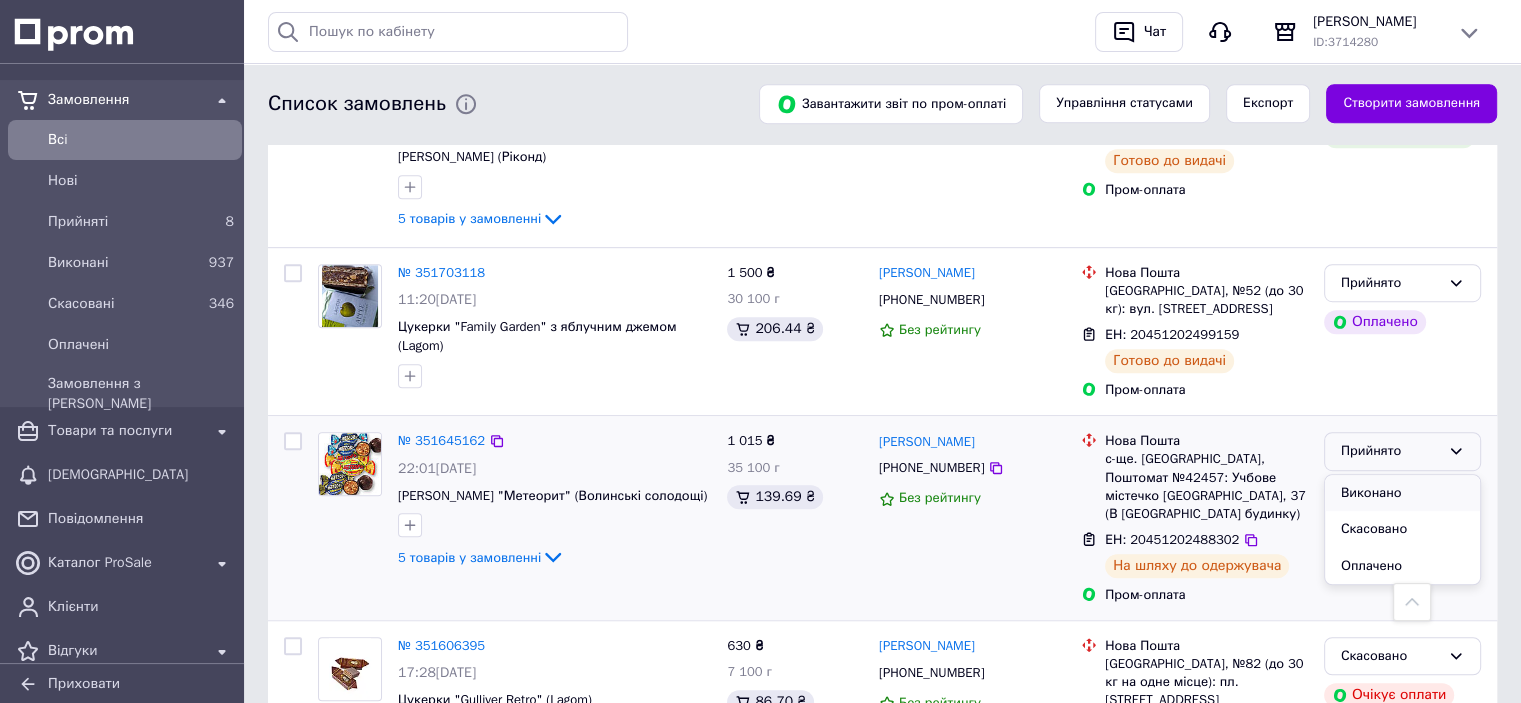 click on "Виконано" at bounding box center (1402, 493) 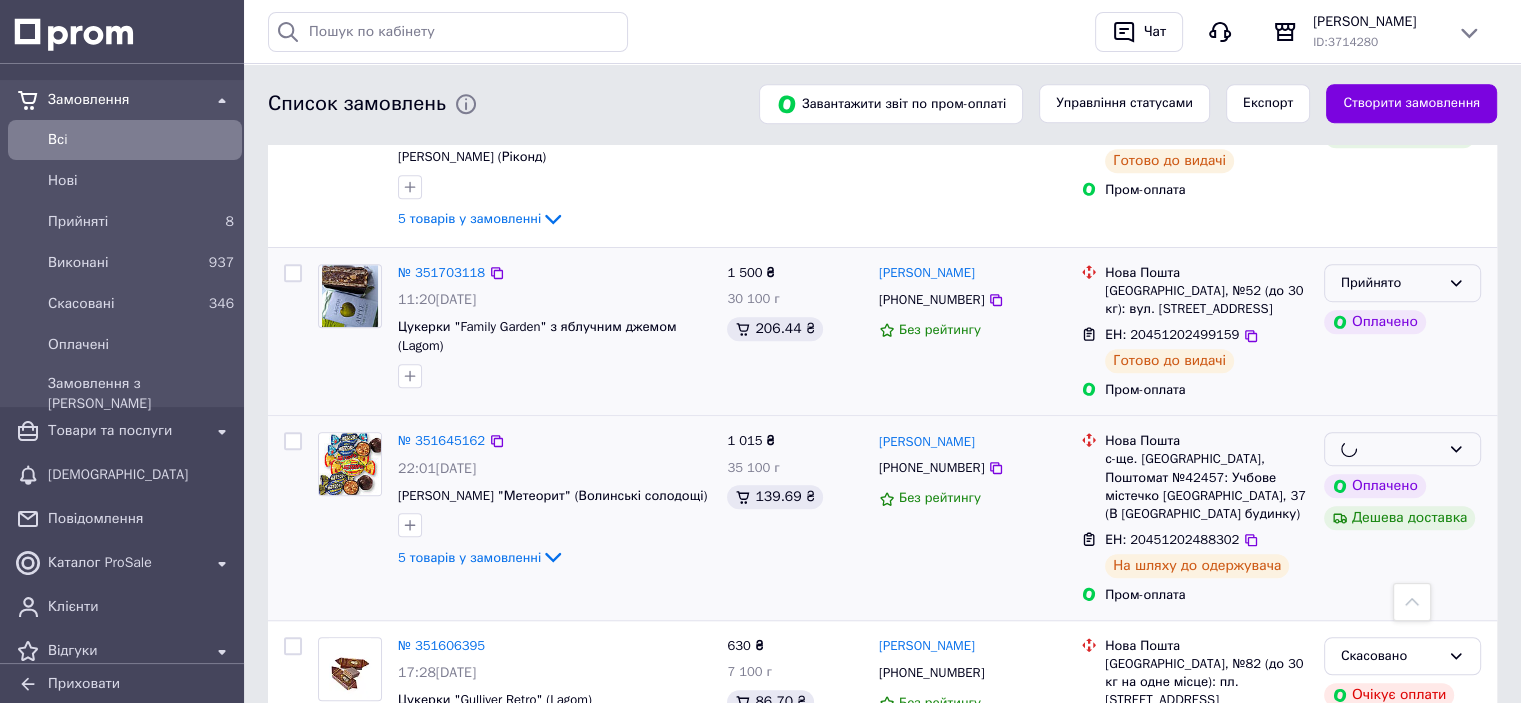 click on "Прийнято" at bounding box center [1402, 283] 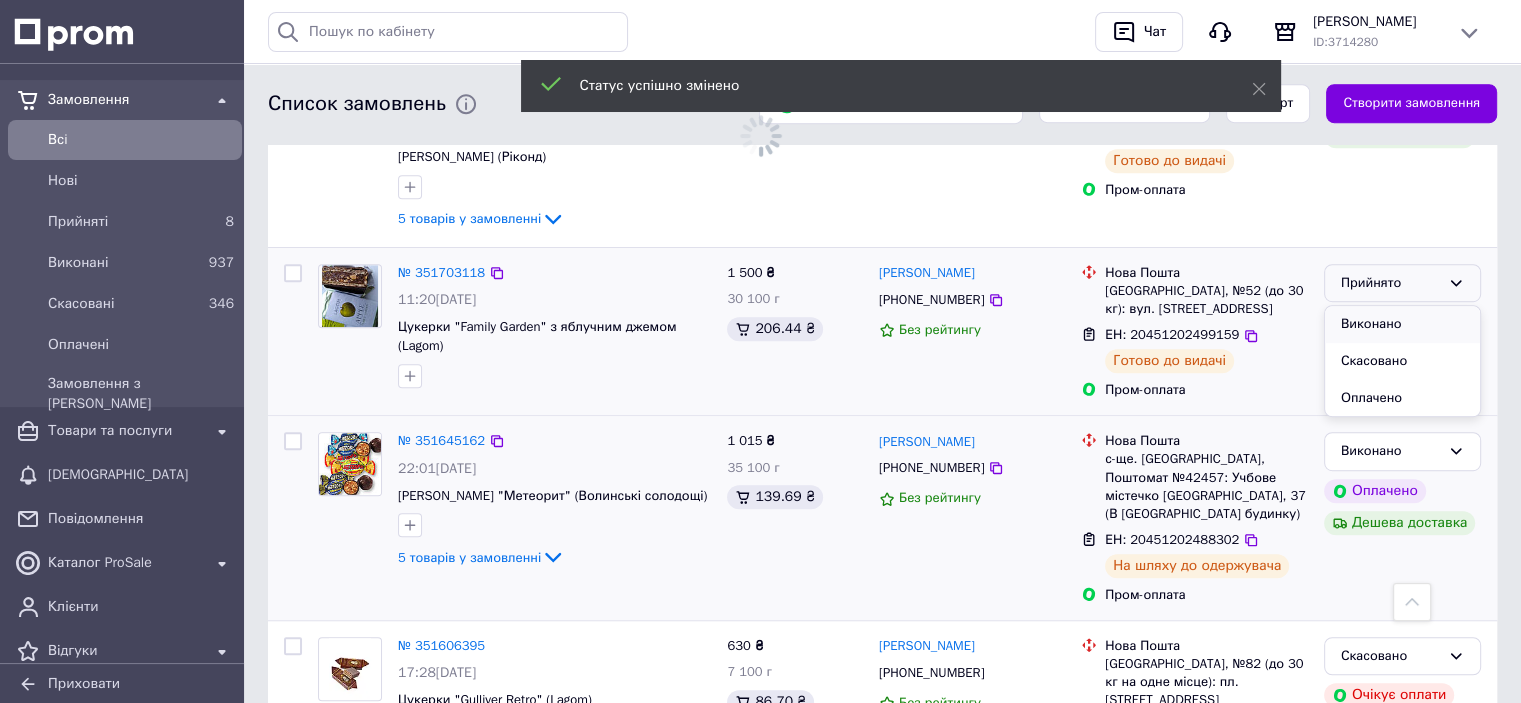 click on "Виконано" at bounding box center (1402, 324) 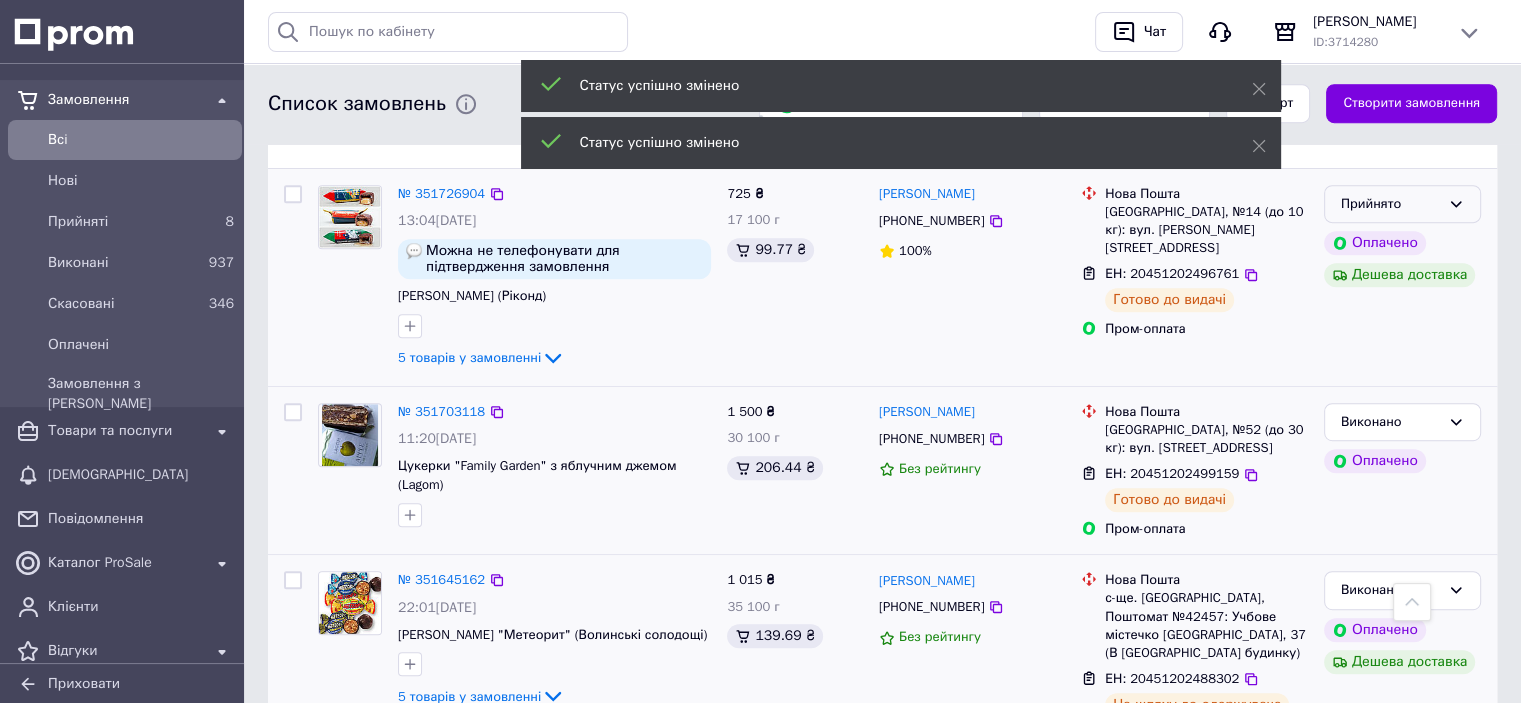 scroll, scrollTop: 900, scrollLeft: 0, axis: vertical 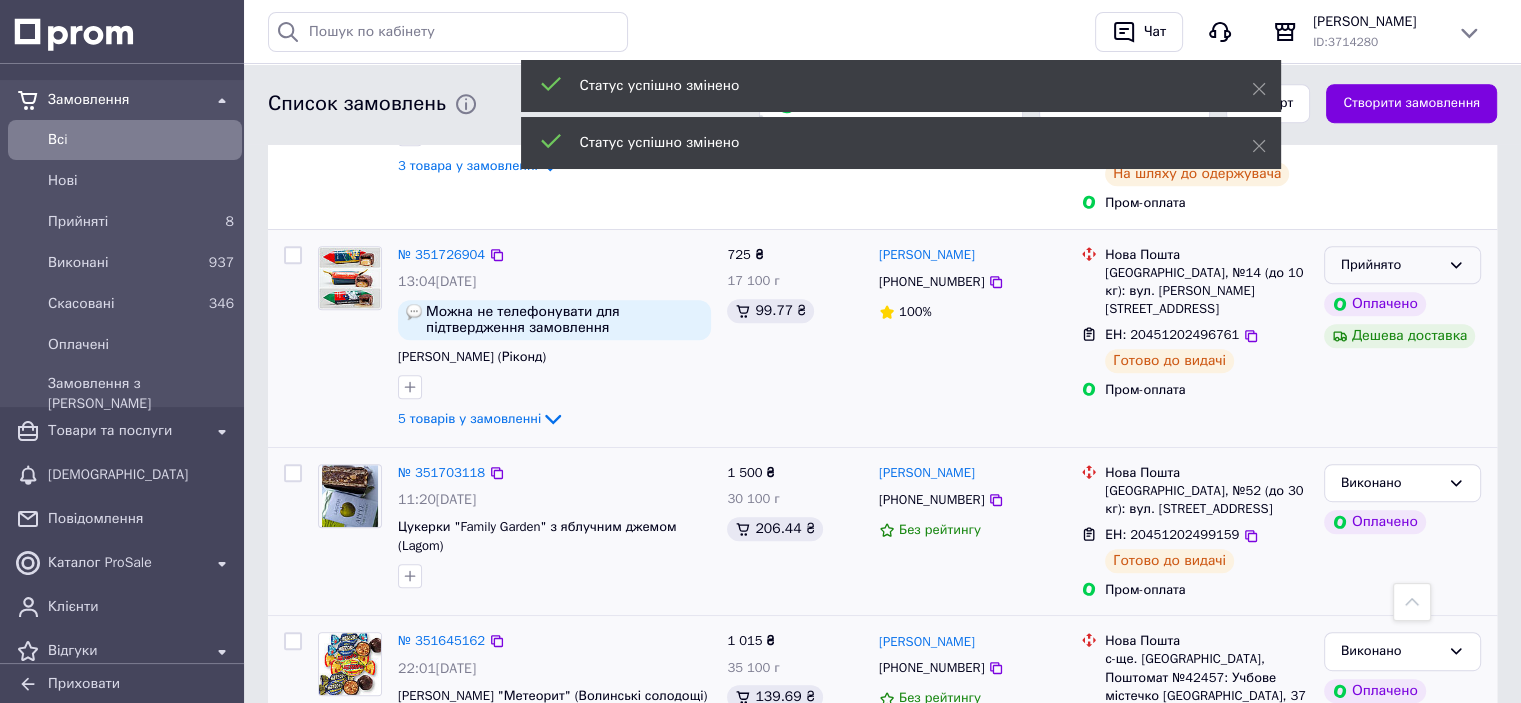 click on "Прийнято" at bounding box center (1402, 265) 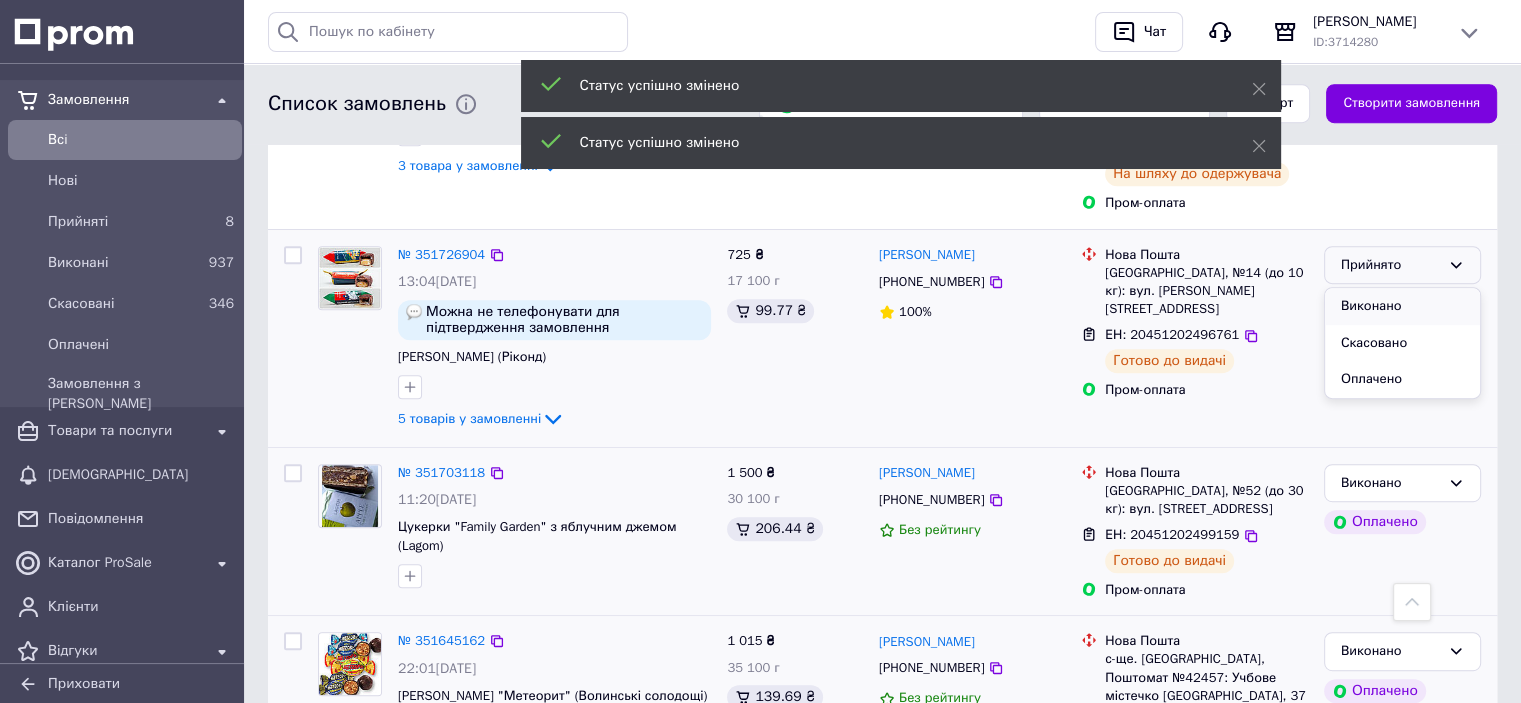 click on "Виконано" at bounding box center [1402, 306] 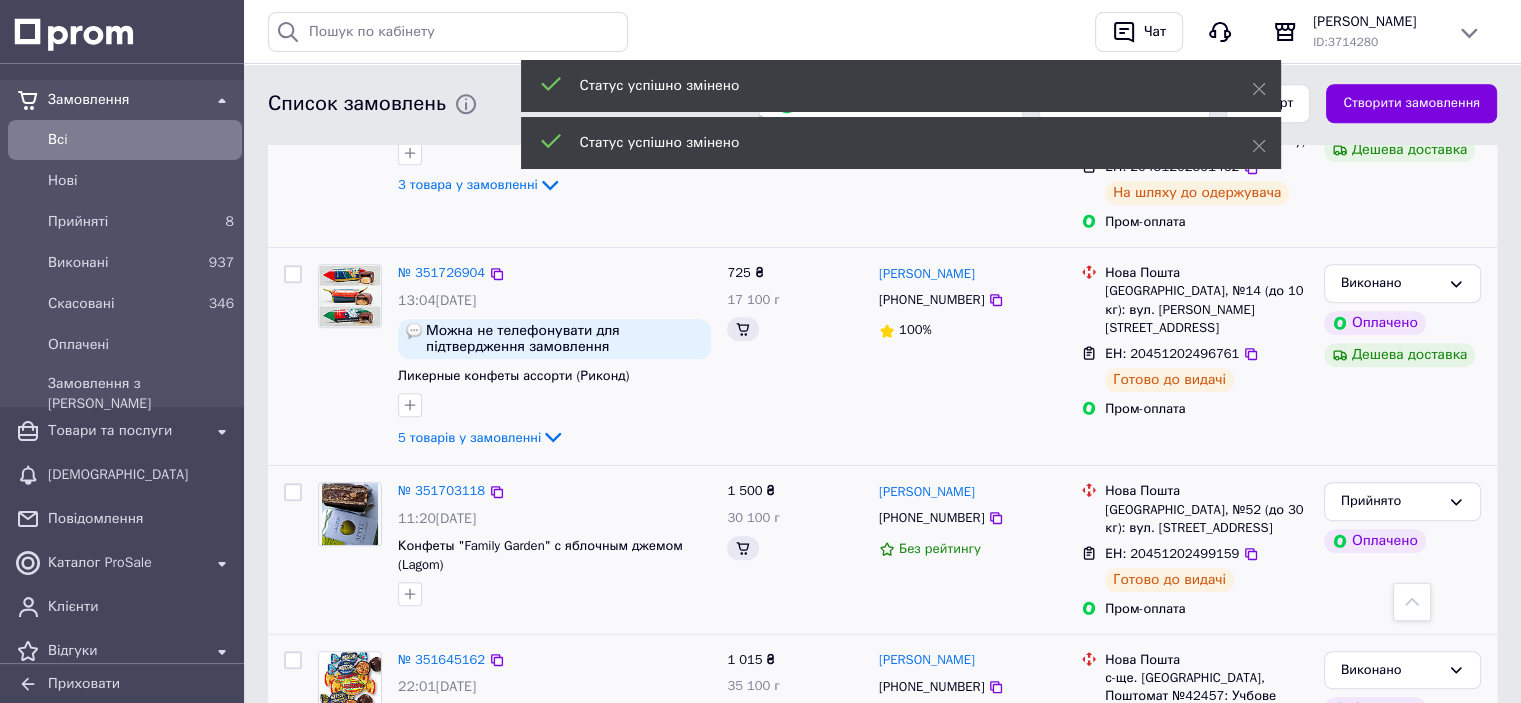 scroll, scrollTop: 700, scrollLeft: 0, axis: vertical 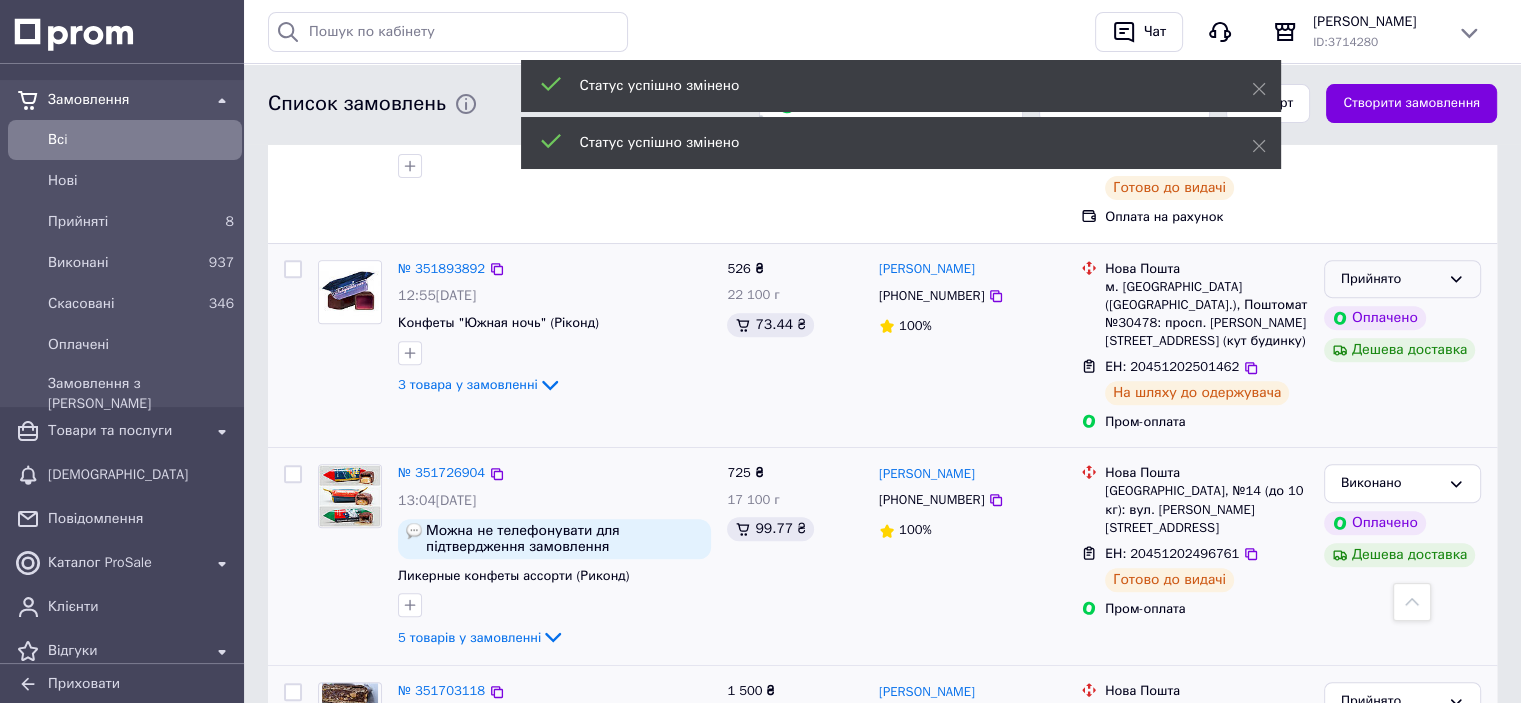click on "Прийнято" at bounding box center (1390, 279) 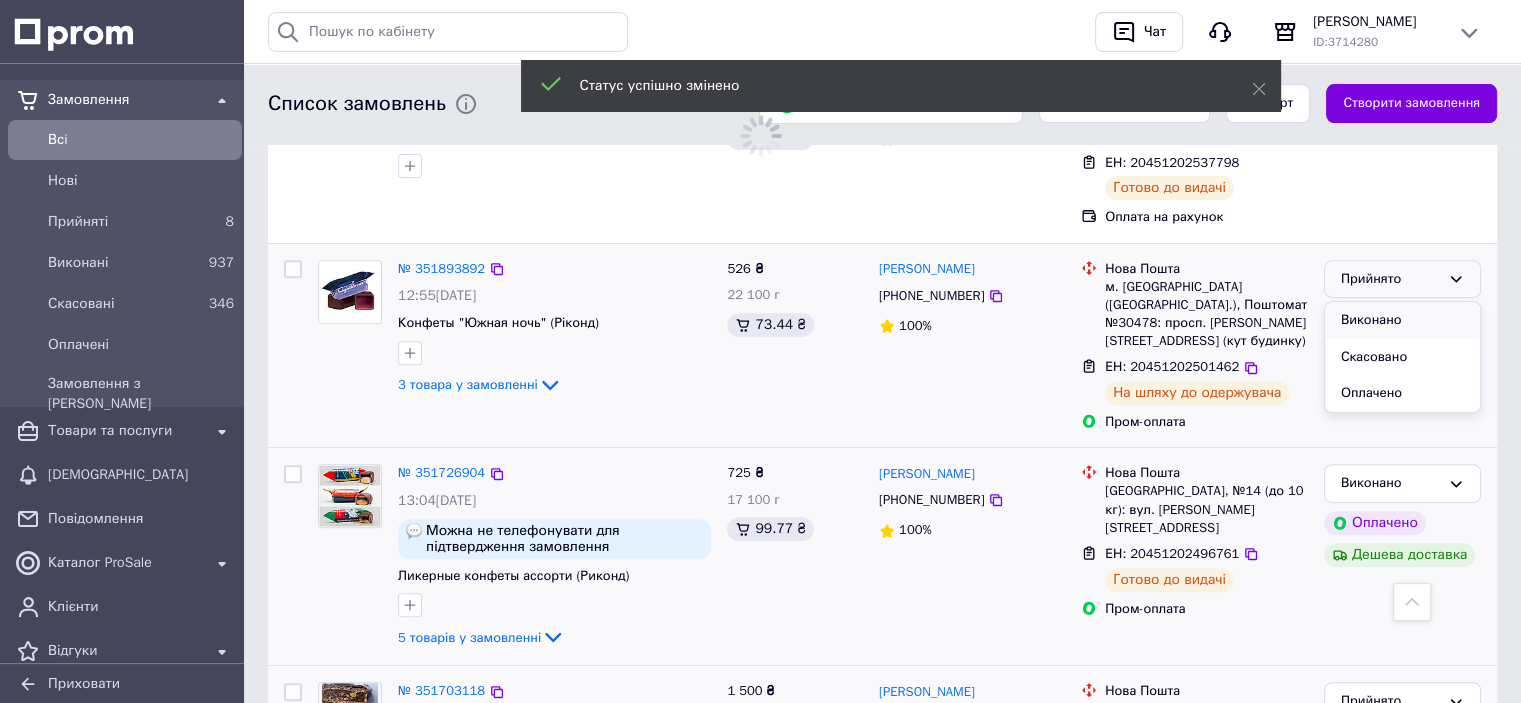 click on "Виконано" at bounding box center [1402, 320] 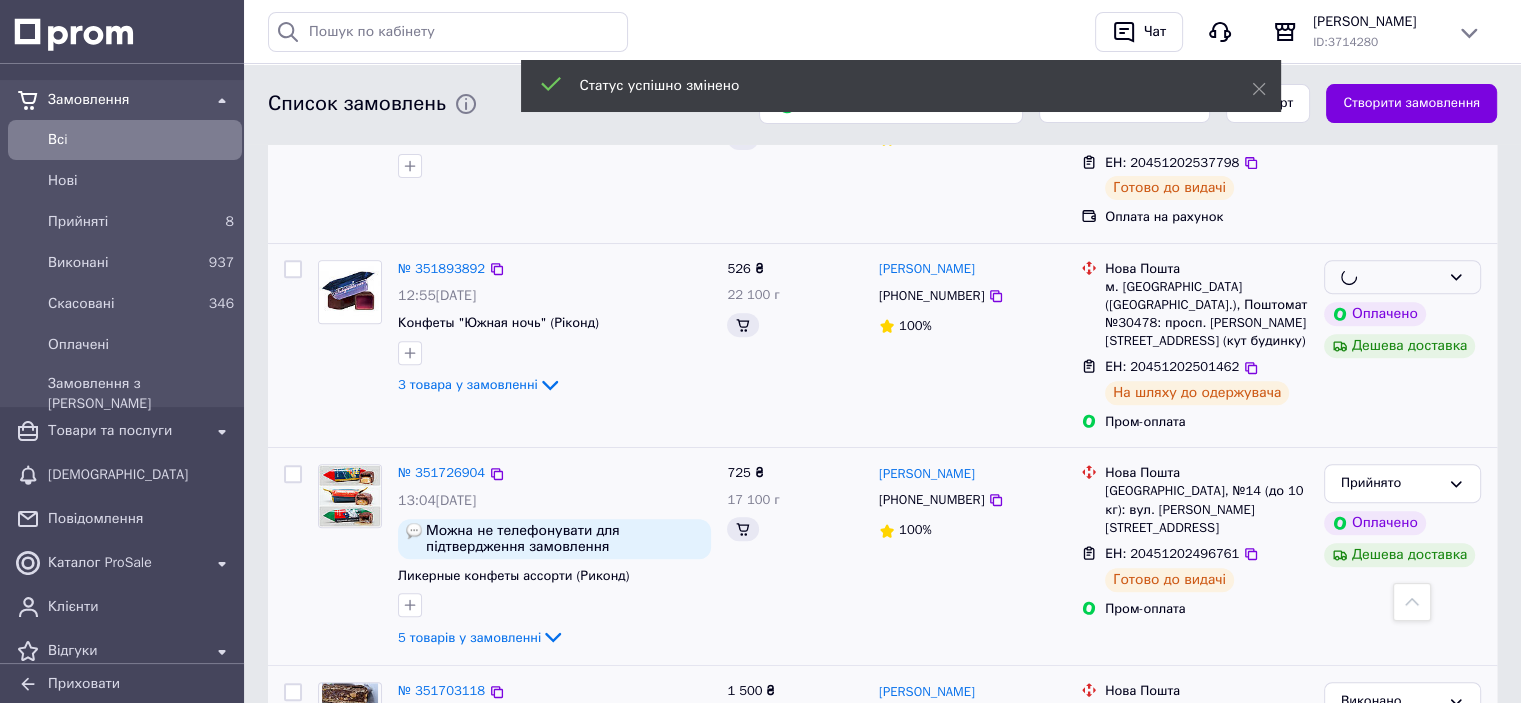 scroll, scrollTop: 400, scrollLeft: 0, axis: vertical 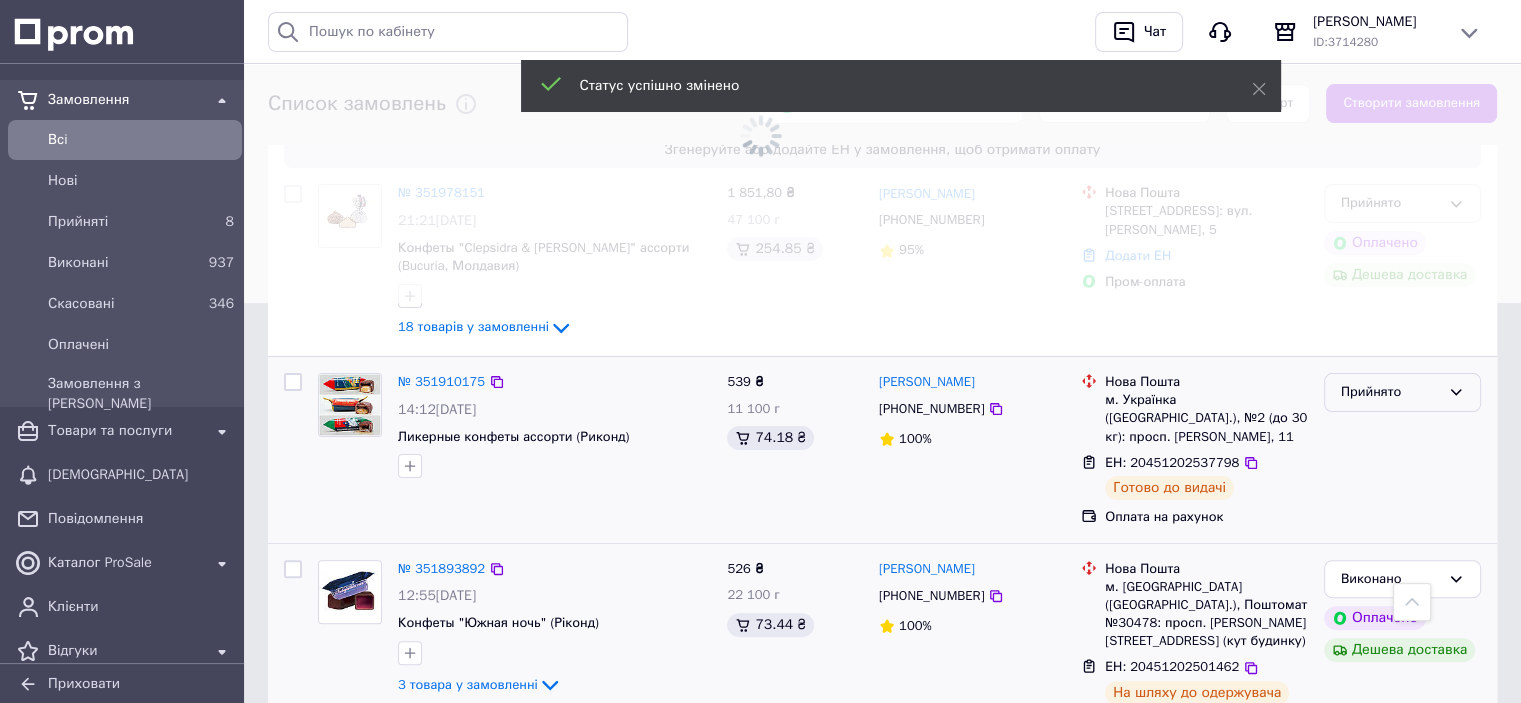 click on "Прийнято" at bounding box center [1402, 392] 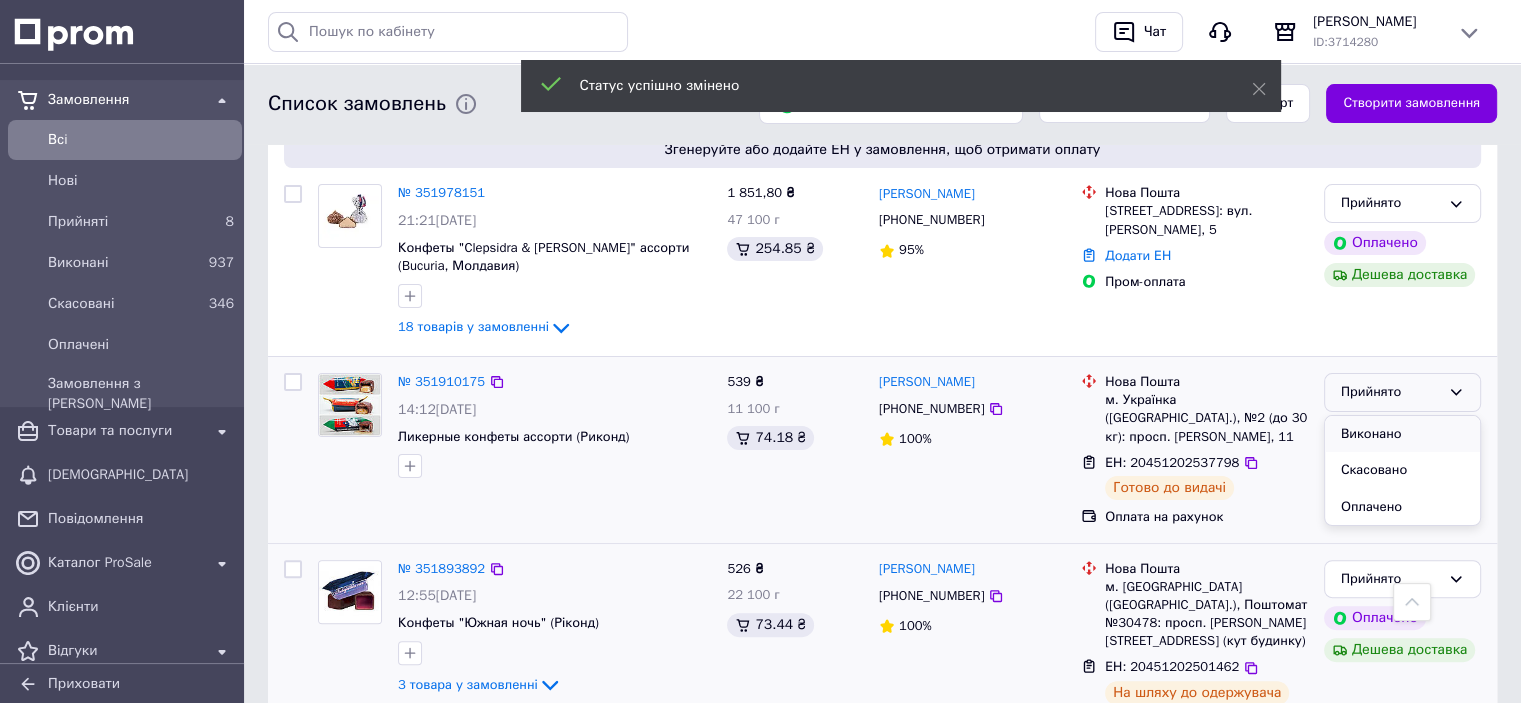 click on "Виконано" at bounding box center [1402, 434] 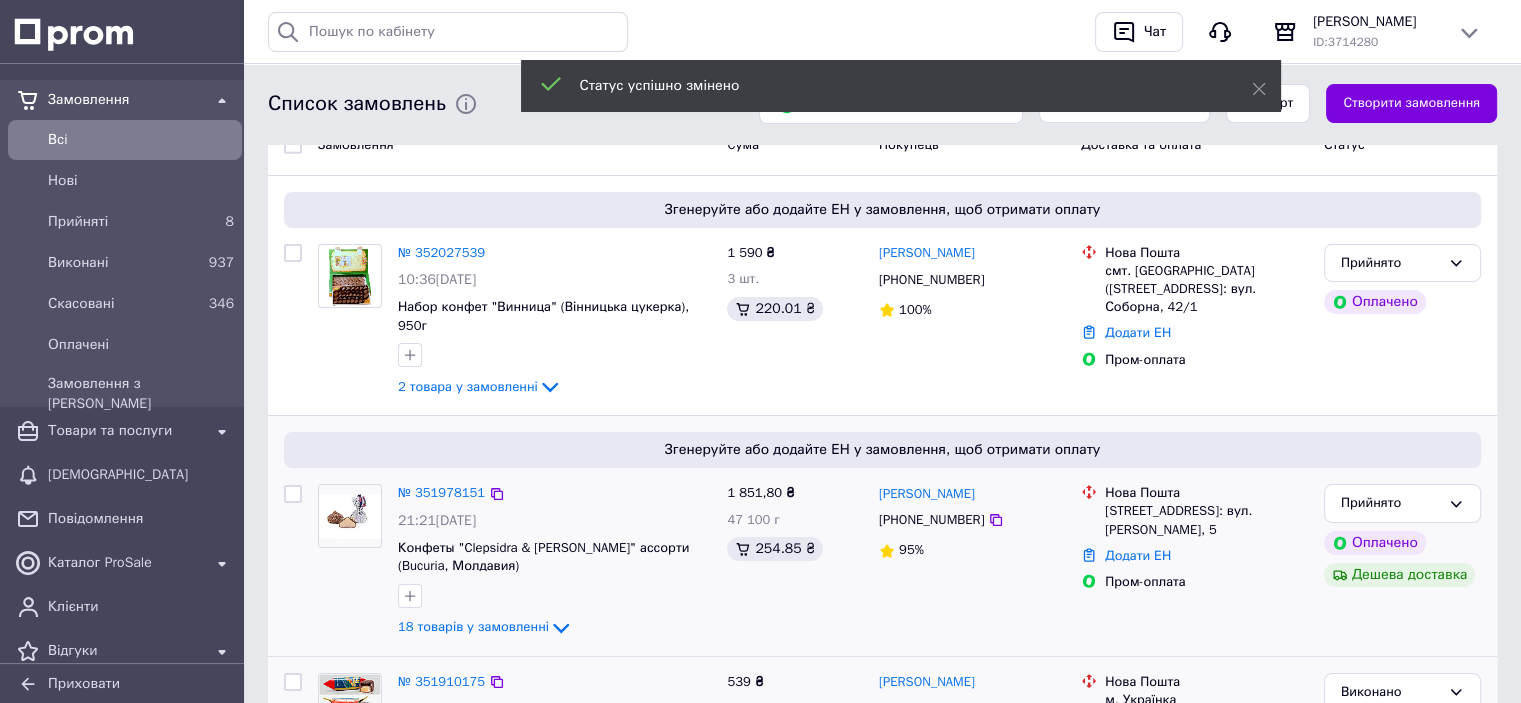 scroll, scrollTop: 0, scrollLeft: 0, axis: both 